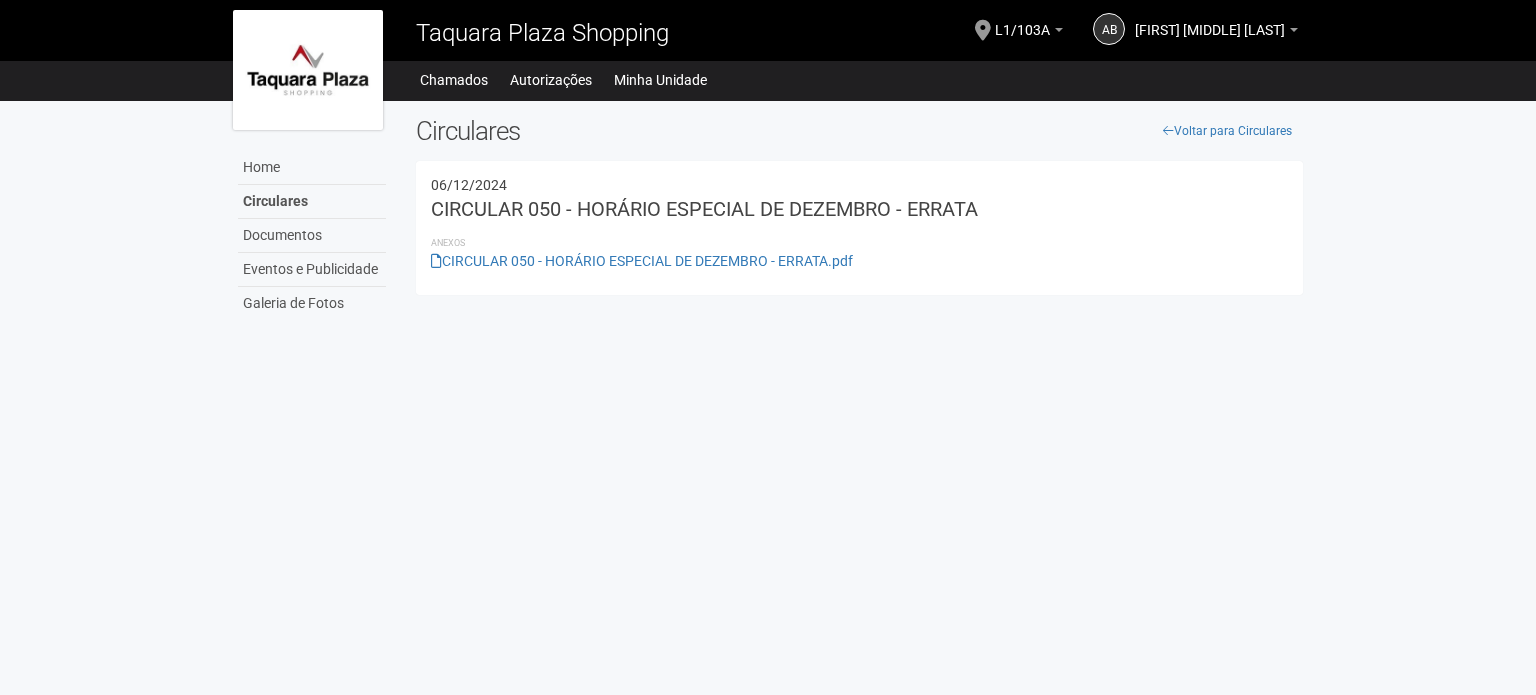 scroll, scrollTop: 0, scrollLeft: 0, axis: both 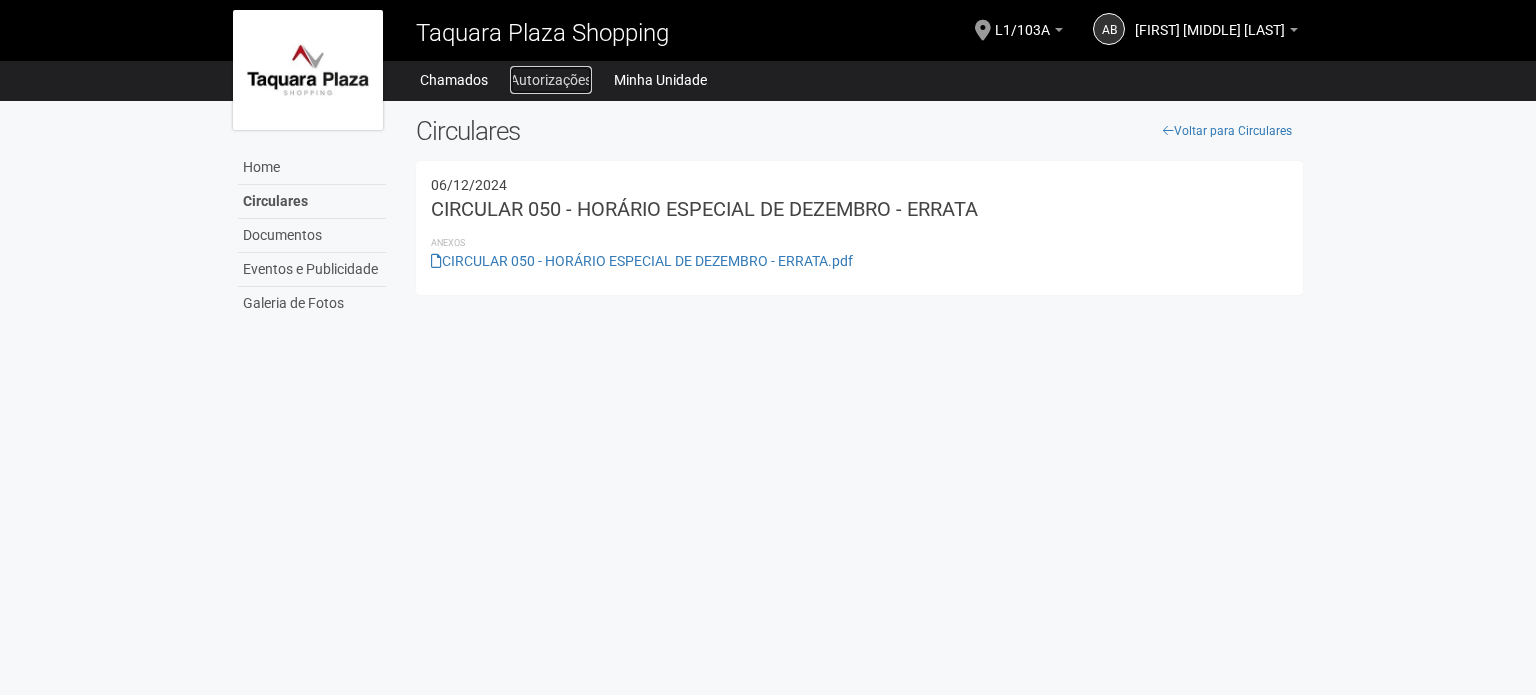 click on "Autorizações" at bounding box center [551, 80] 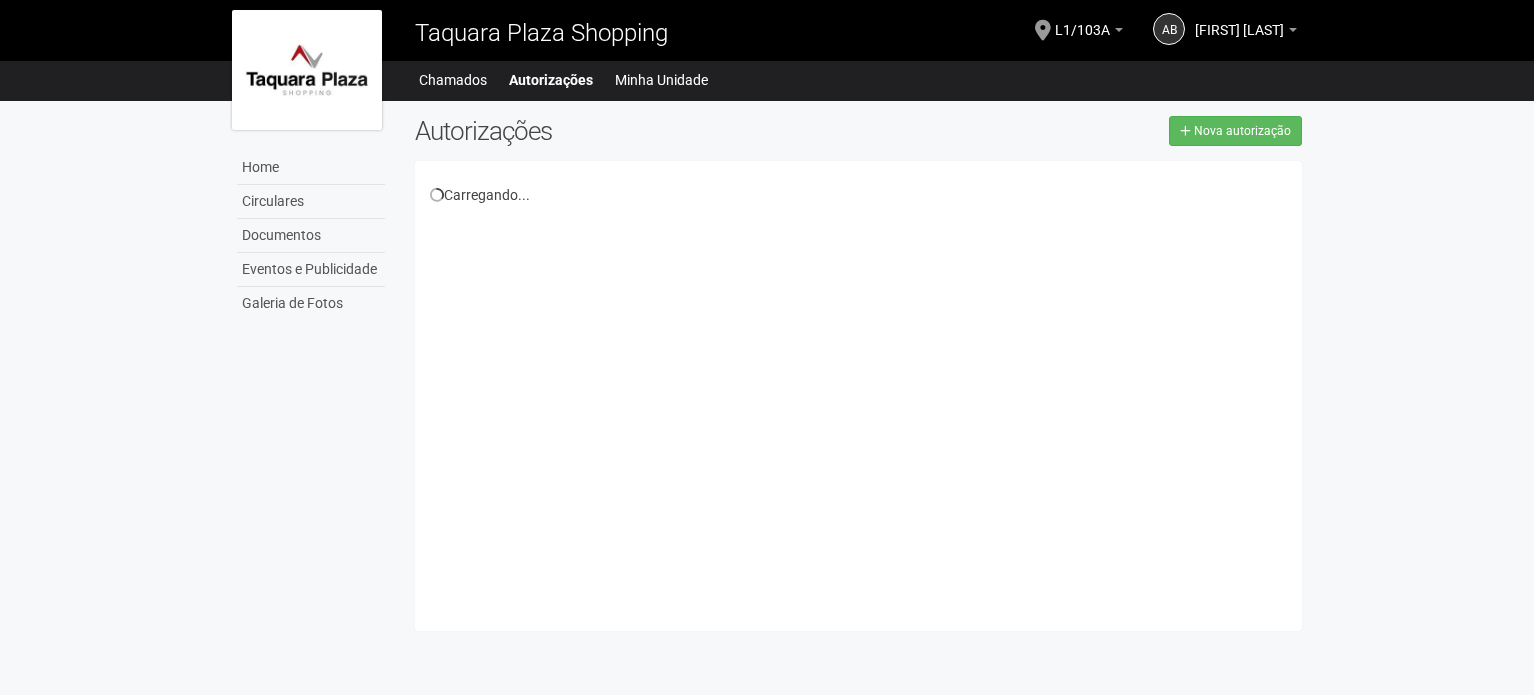 scroll, scrollTop: 0, scrollLeft: 0, axis: both 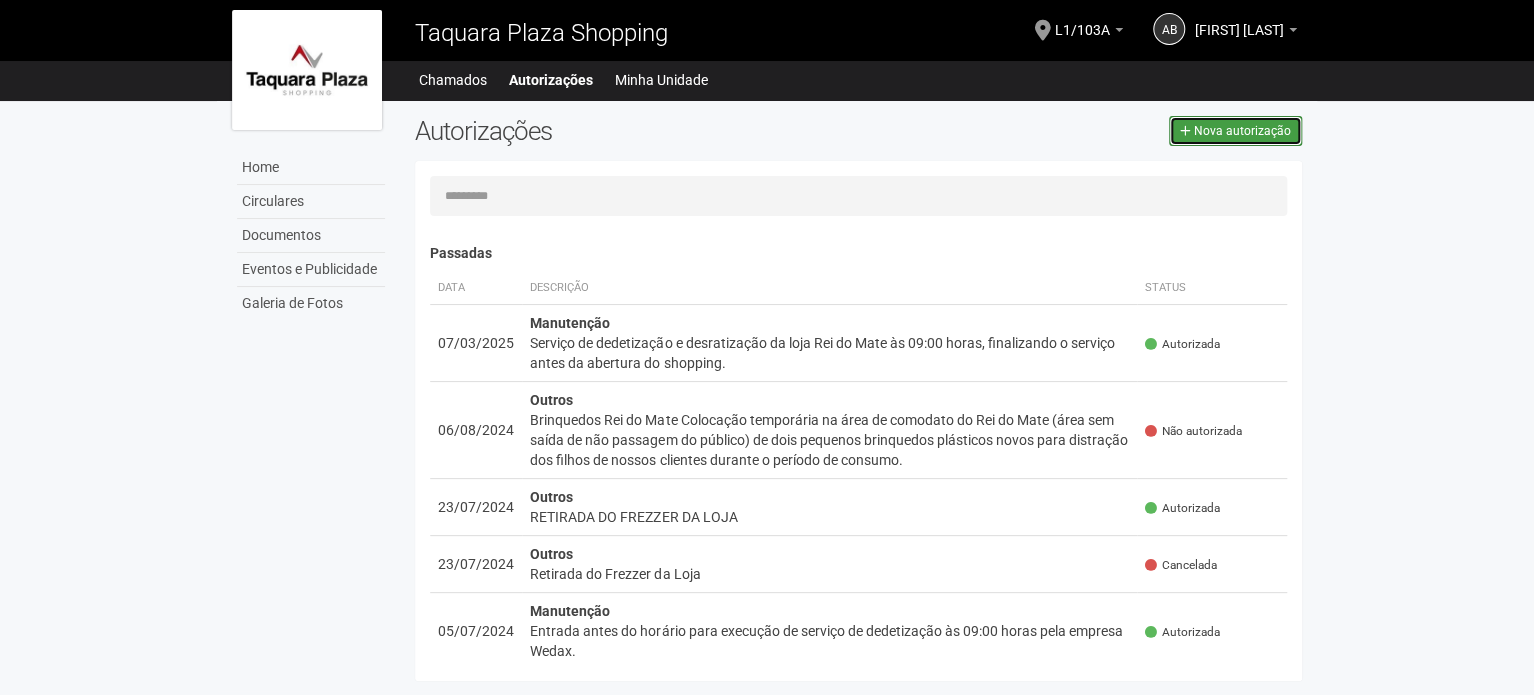 click on "Nova autorização" at bounding box center (1235, 131) 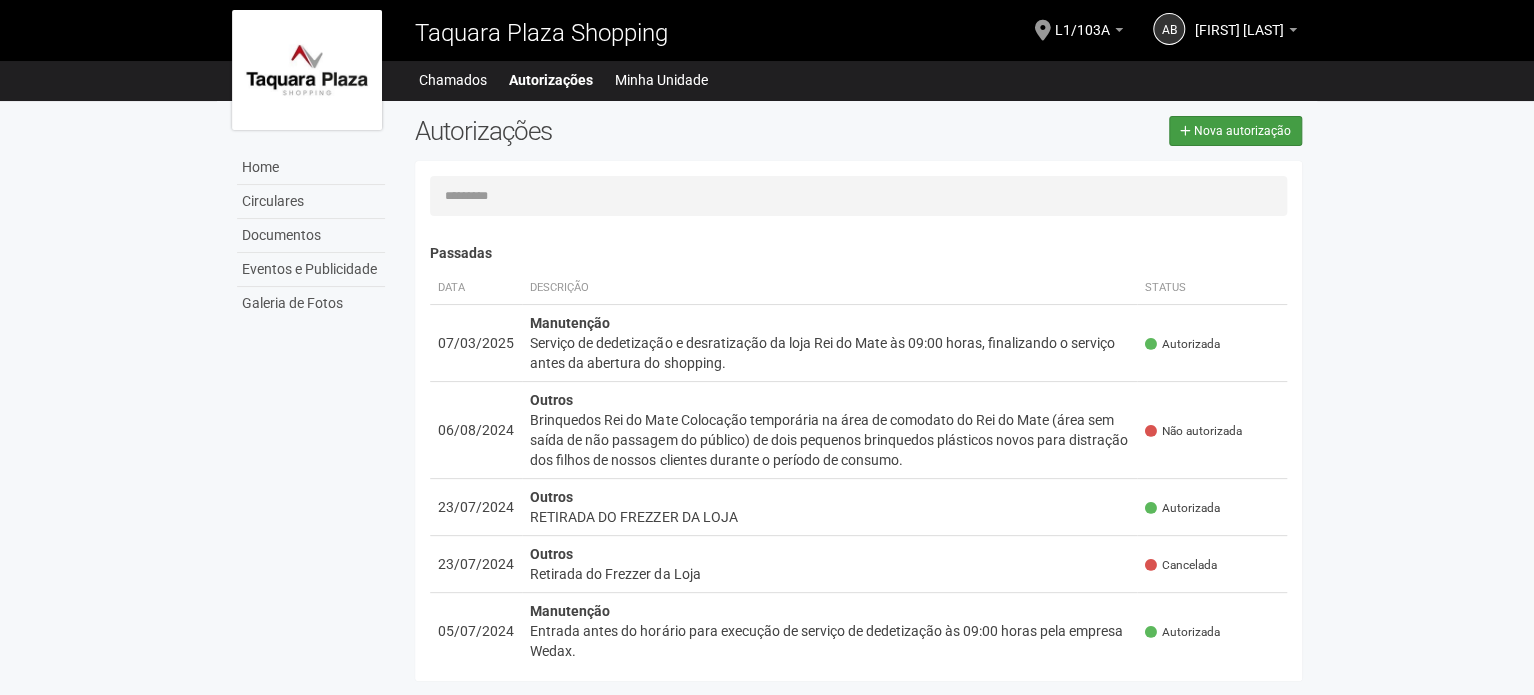 select on "**" 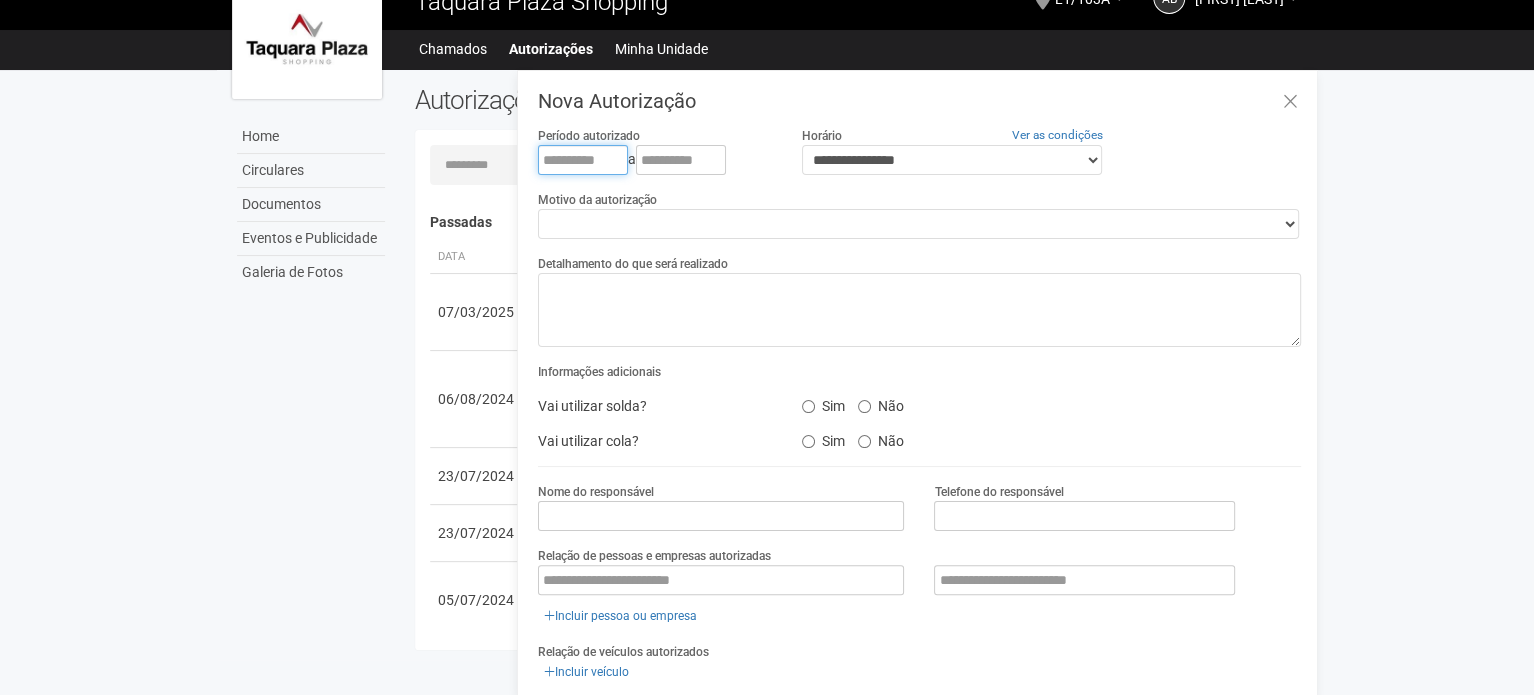 click at bounding box center (583, 160) 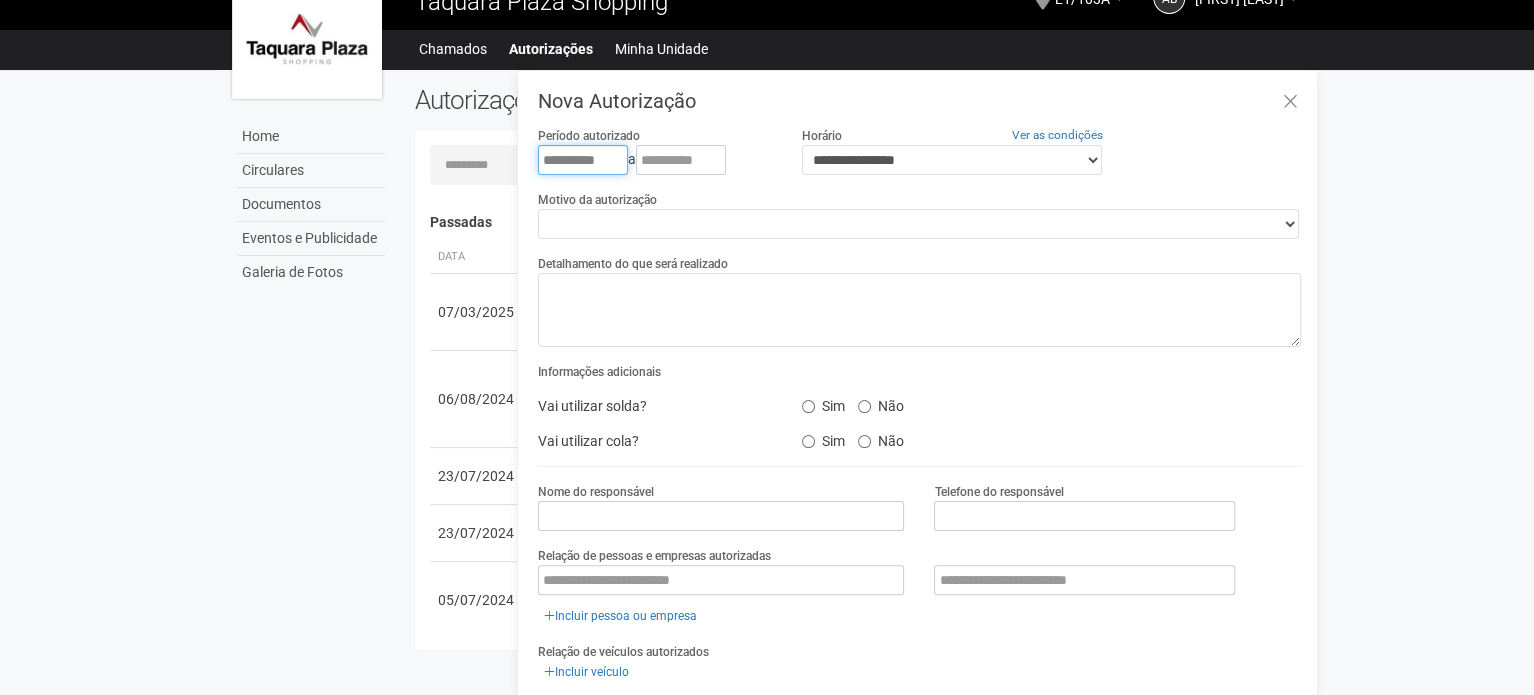 type on "**********" 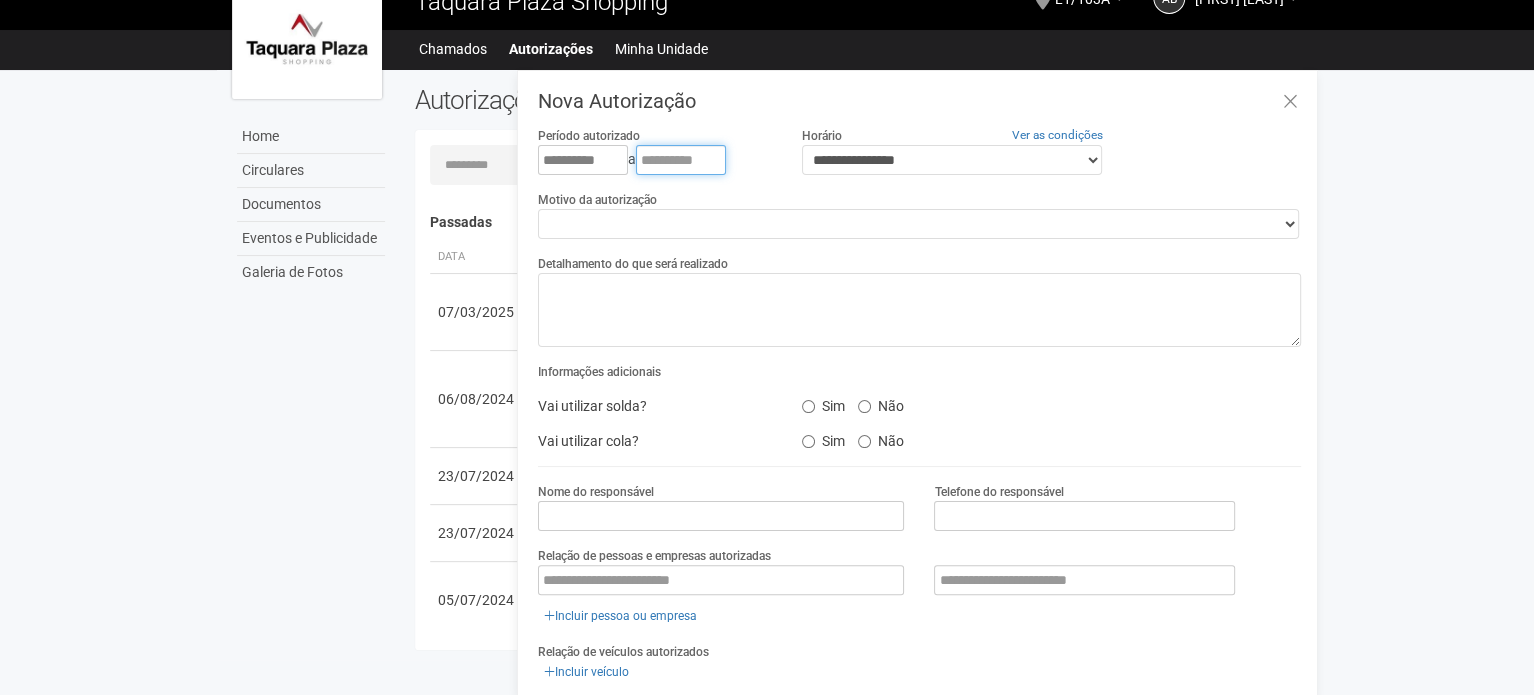 click at bounding box center (681, 160) 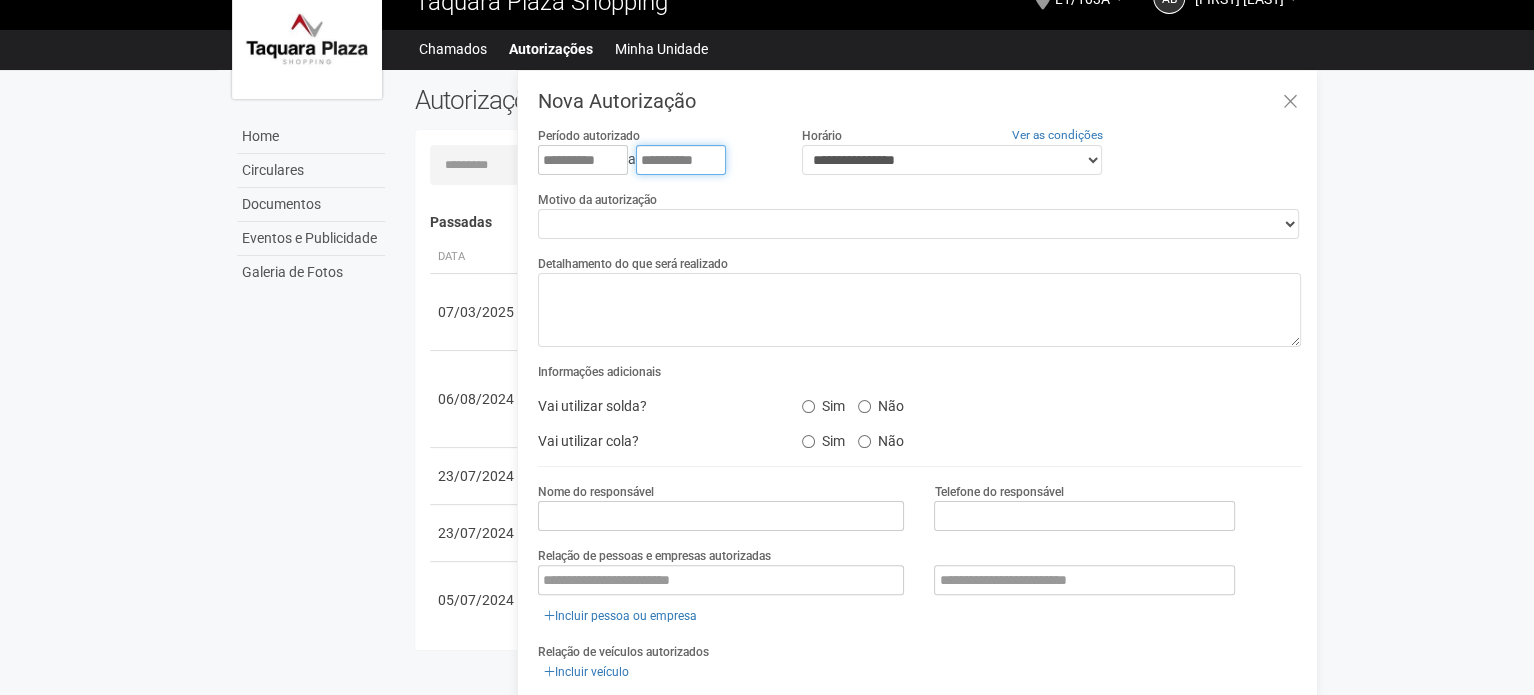 type on "**********" 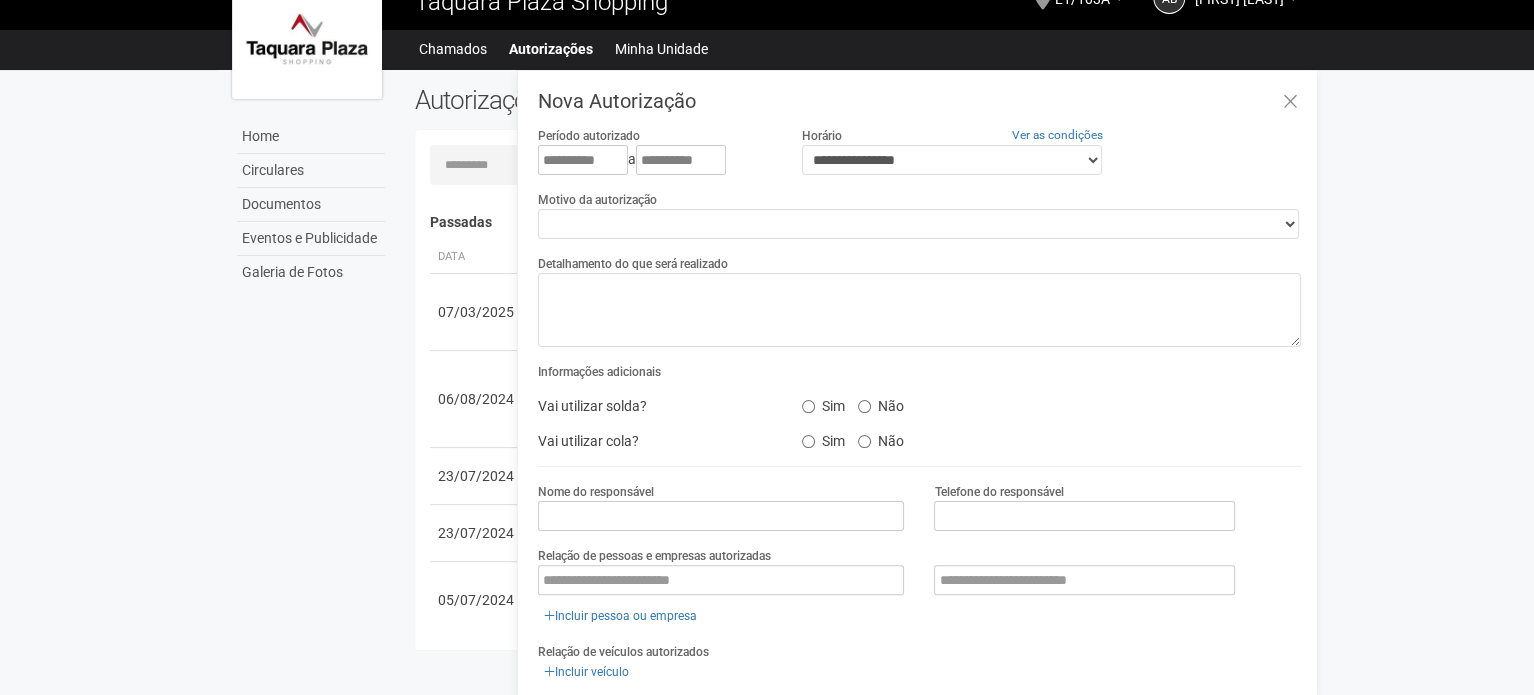 click on "**********" at bounding box center (919, 214) 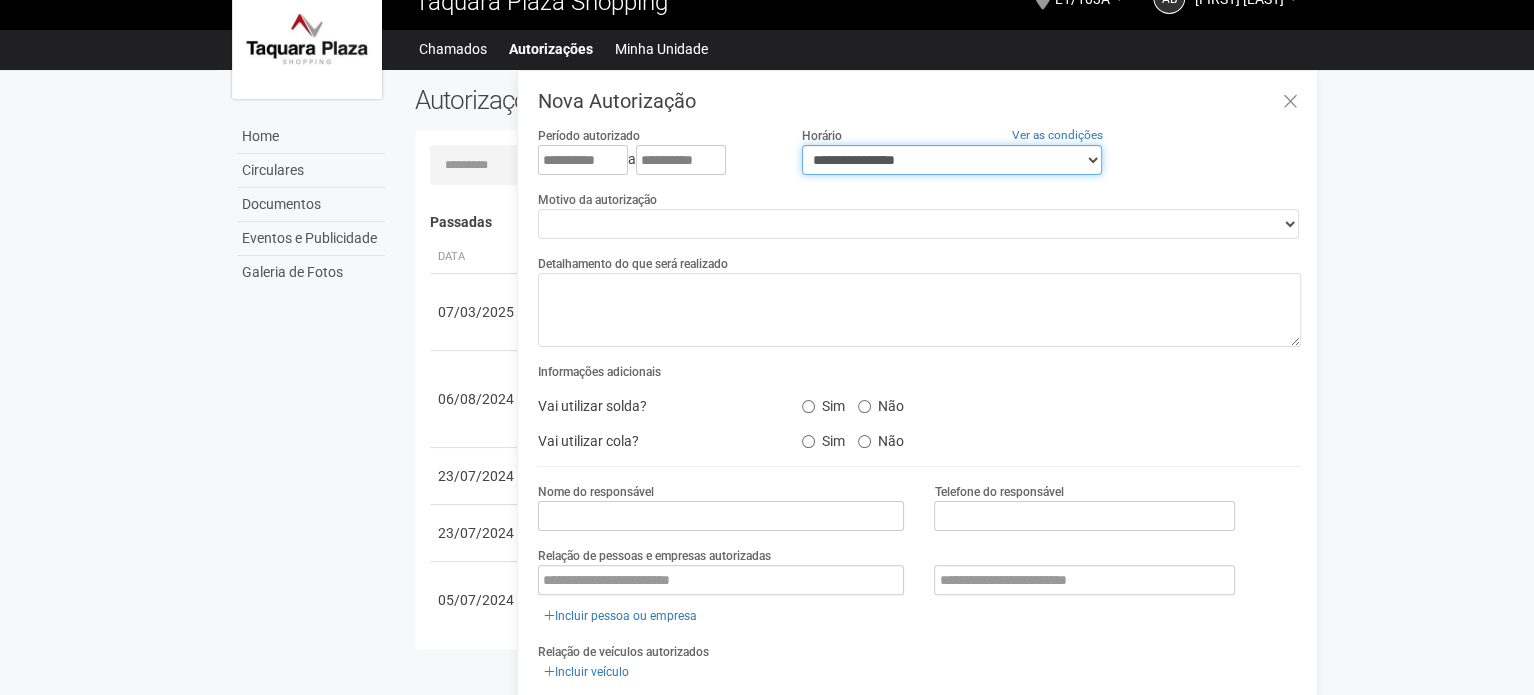 click on "**********" at bounding box center (952, 160) 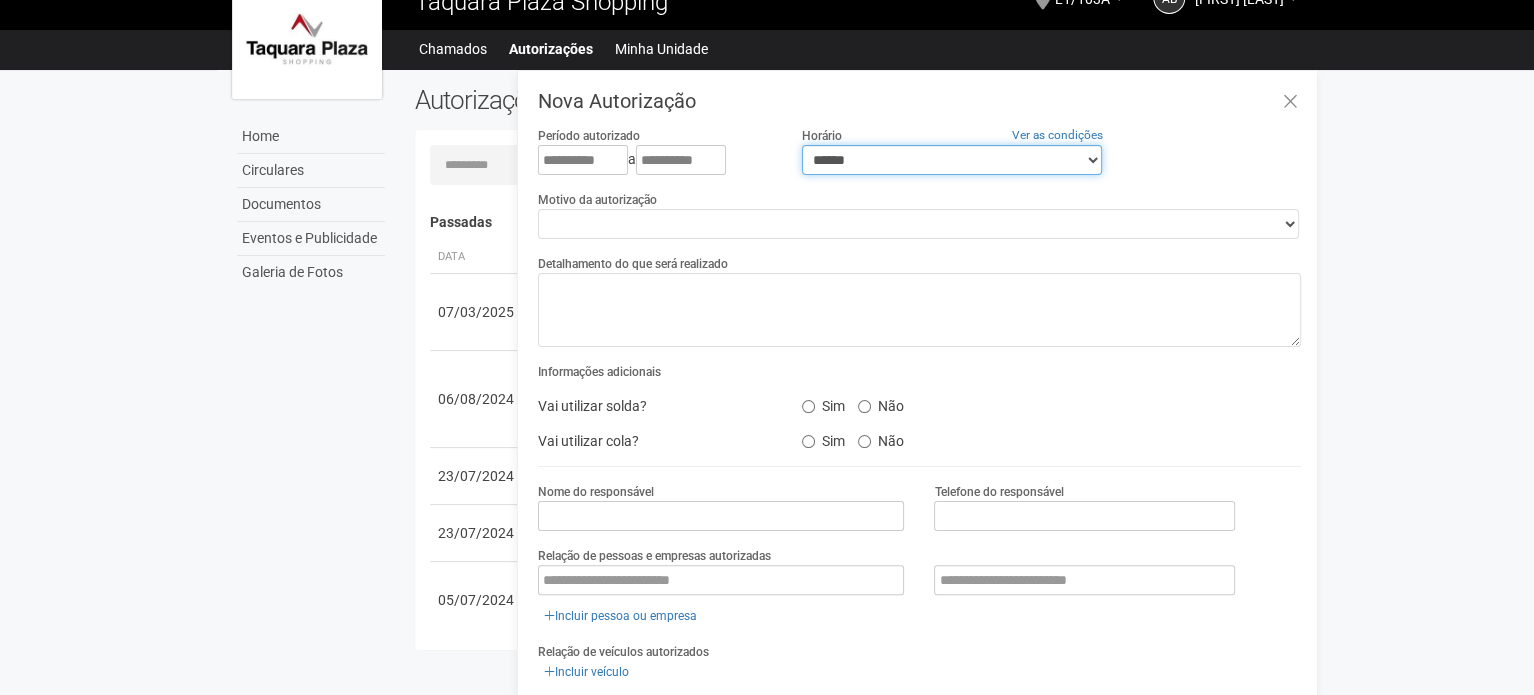 click on "**********" at bounding box center (952, 160) 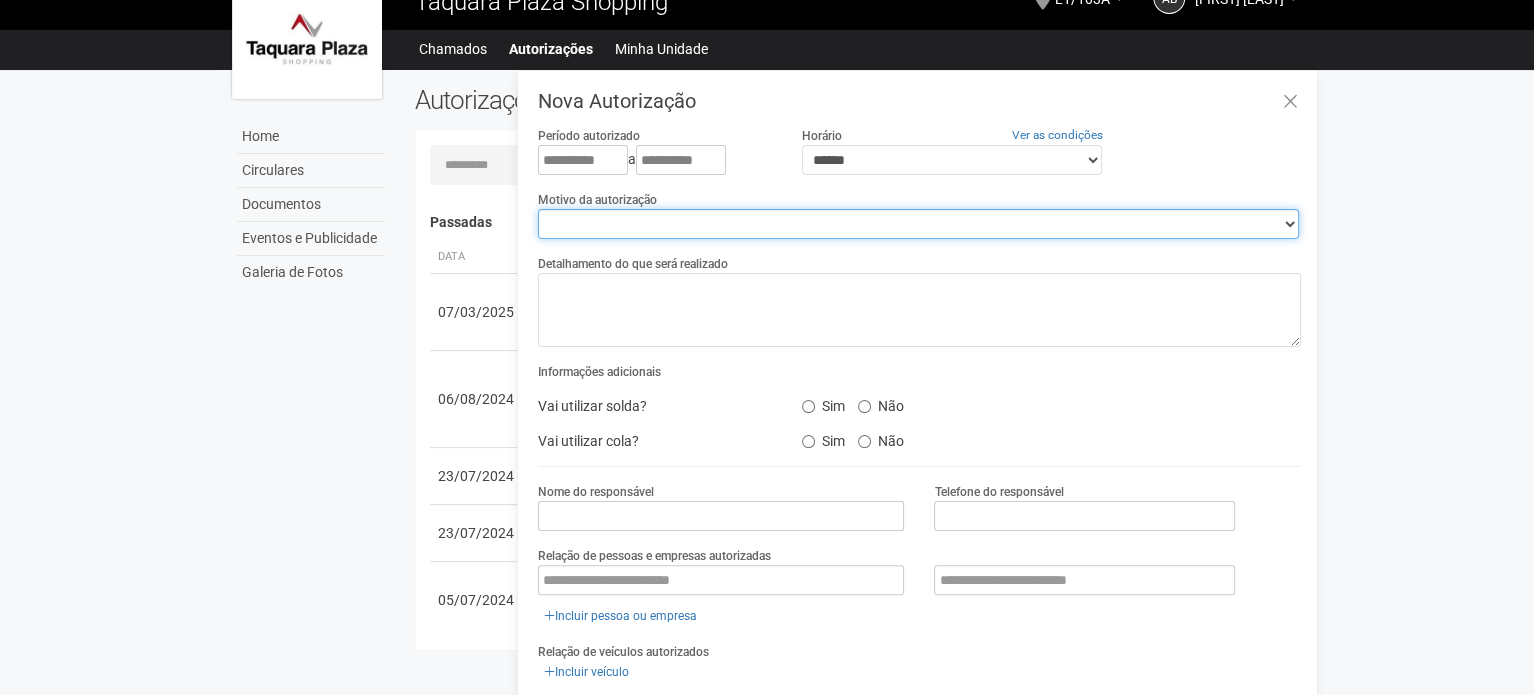 click on "**********" at bounding box center (918, 224) 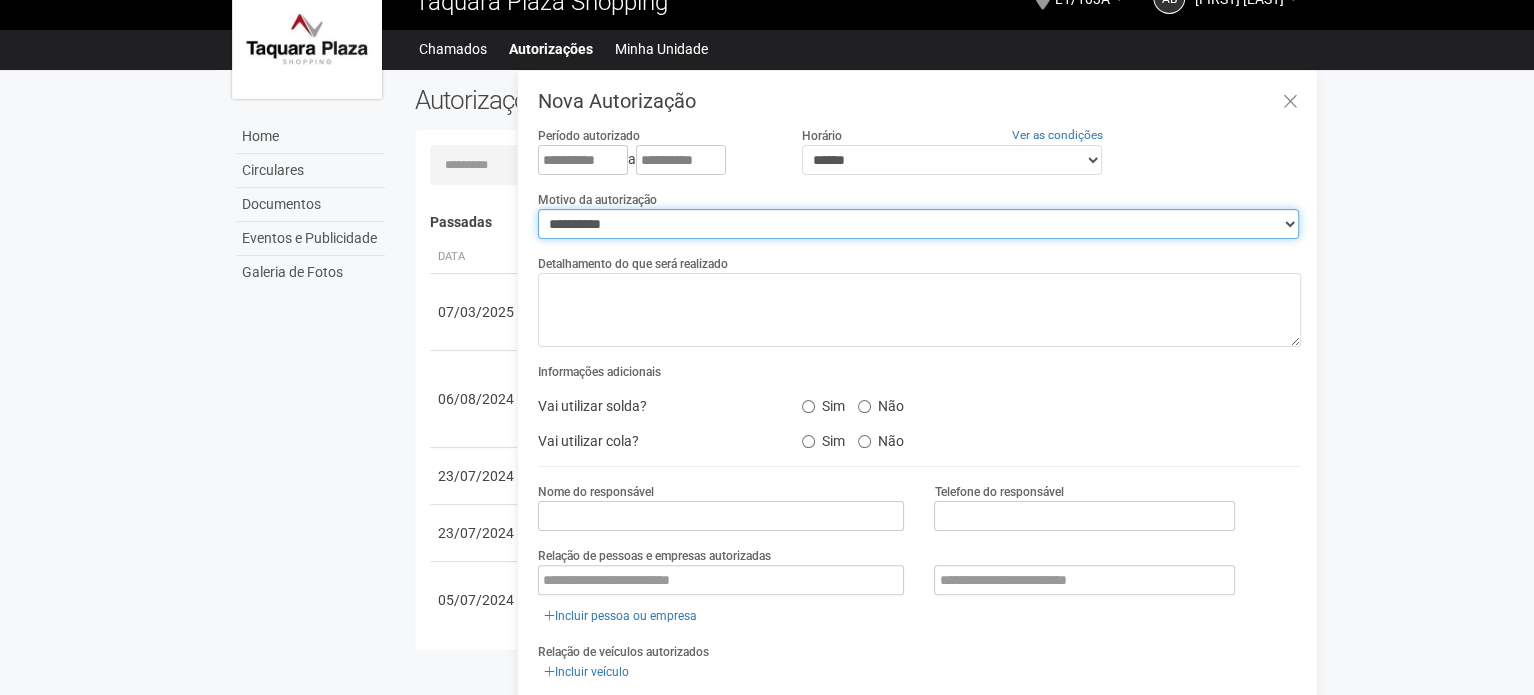 click on "**********" at bounding box center [918, 224] 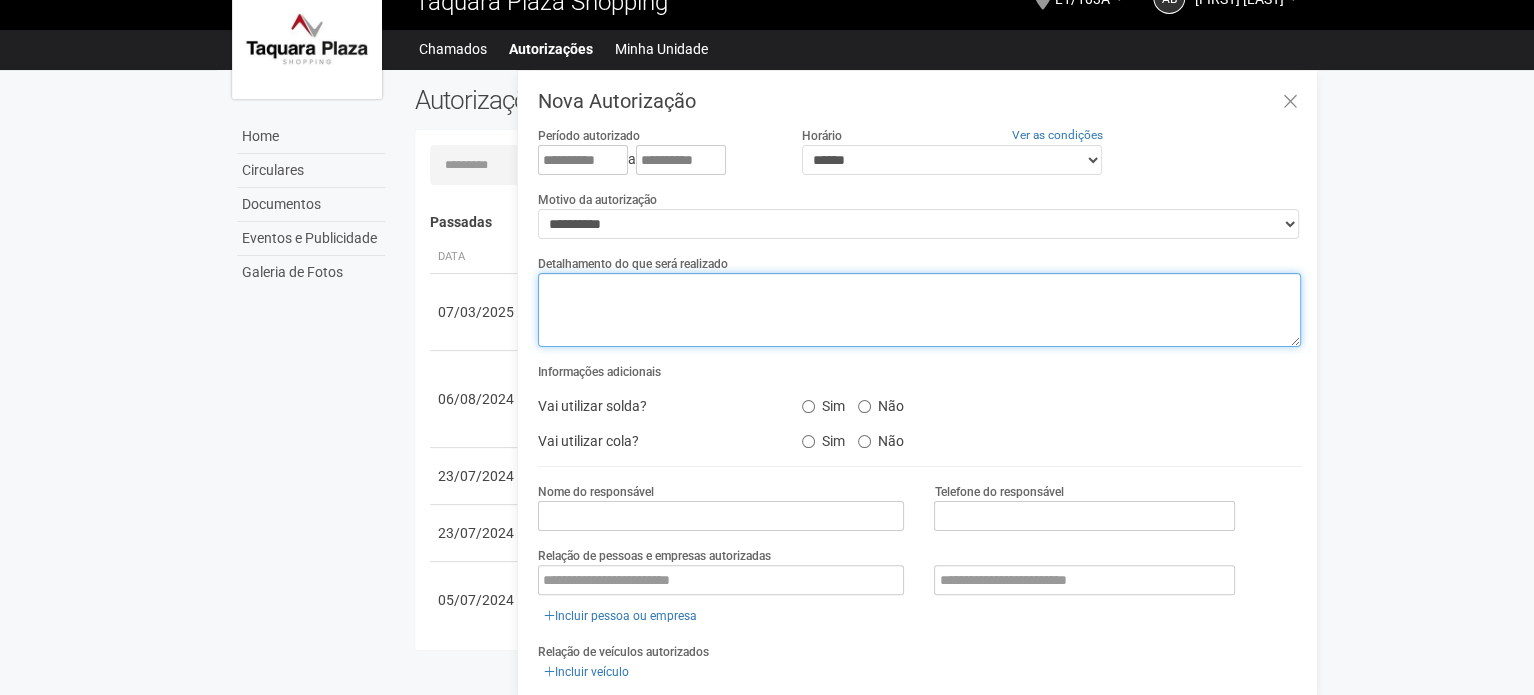 click at bounding box center [919, 310] 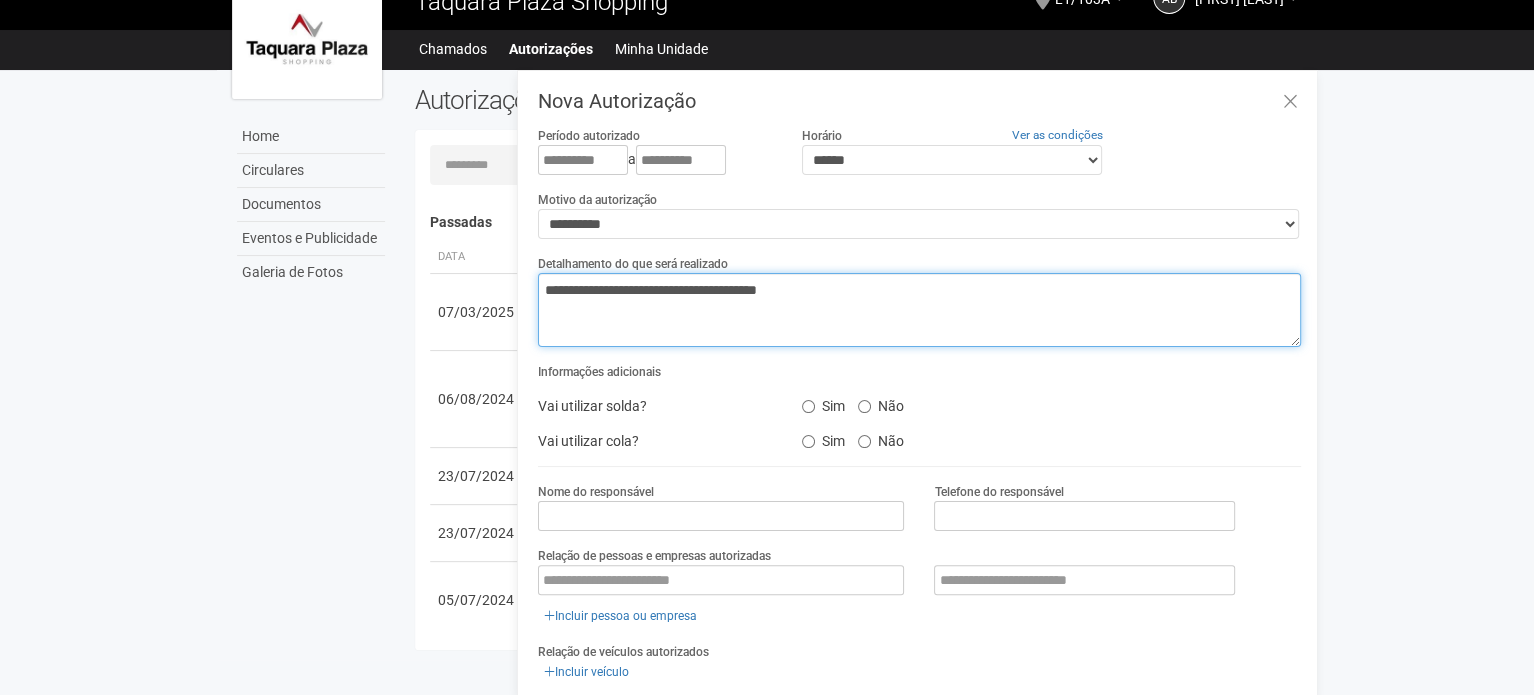 click on "**********" at bounding box center (919, 310) 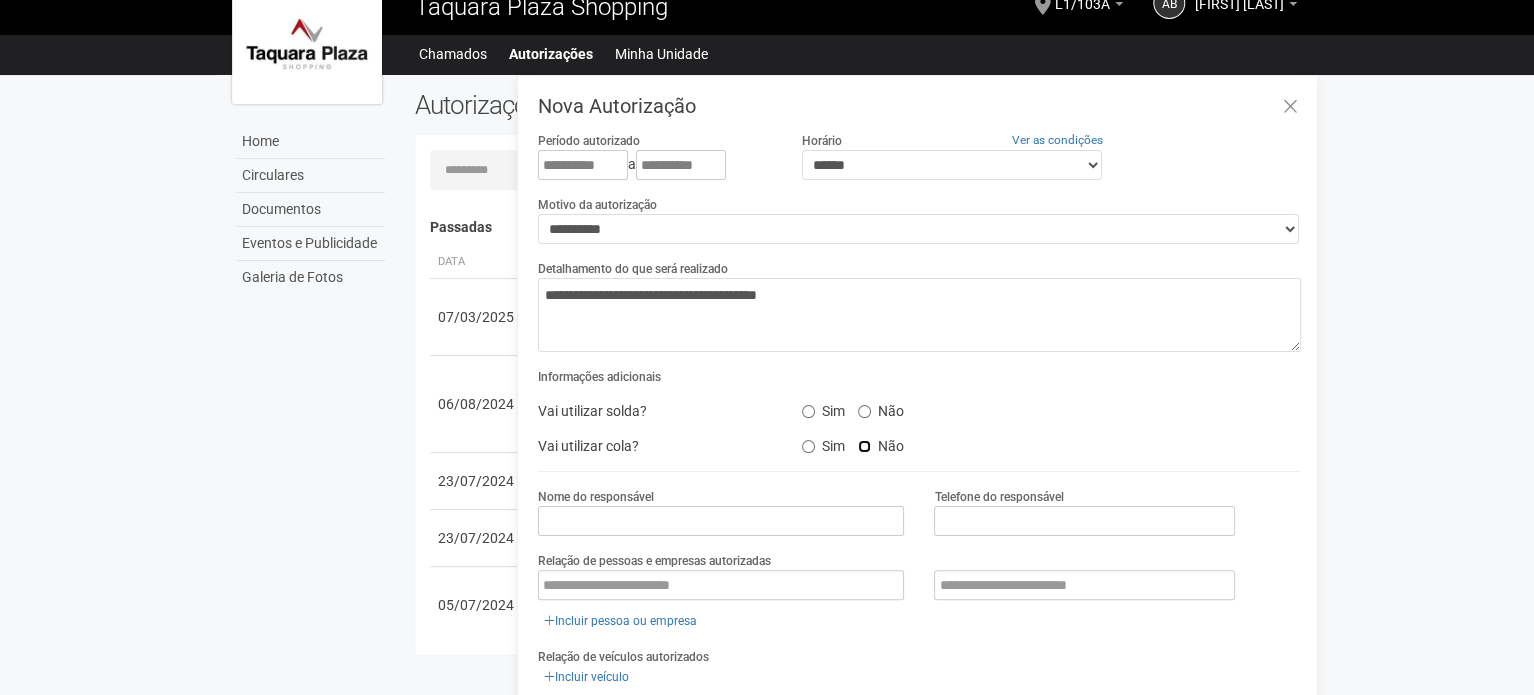 scroll, scrollTop: 27, scrollLeft: 0, axis: vertical 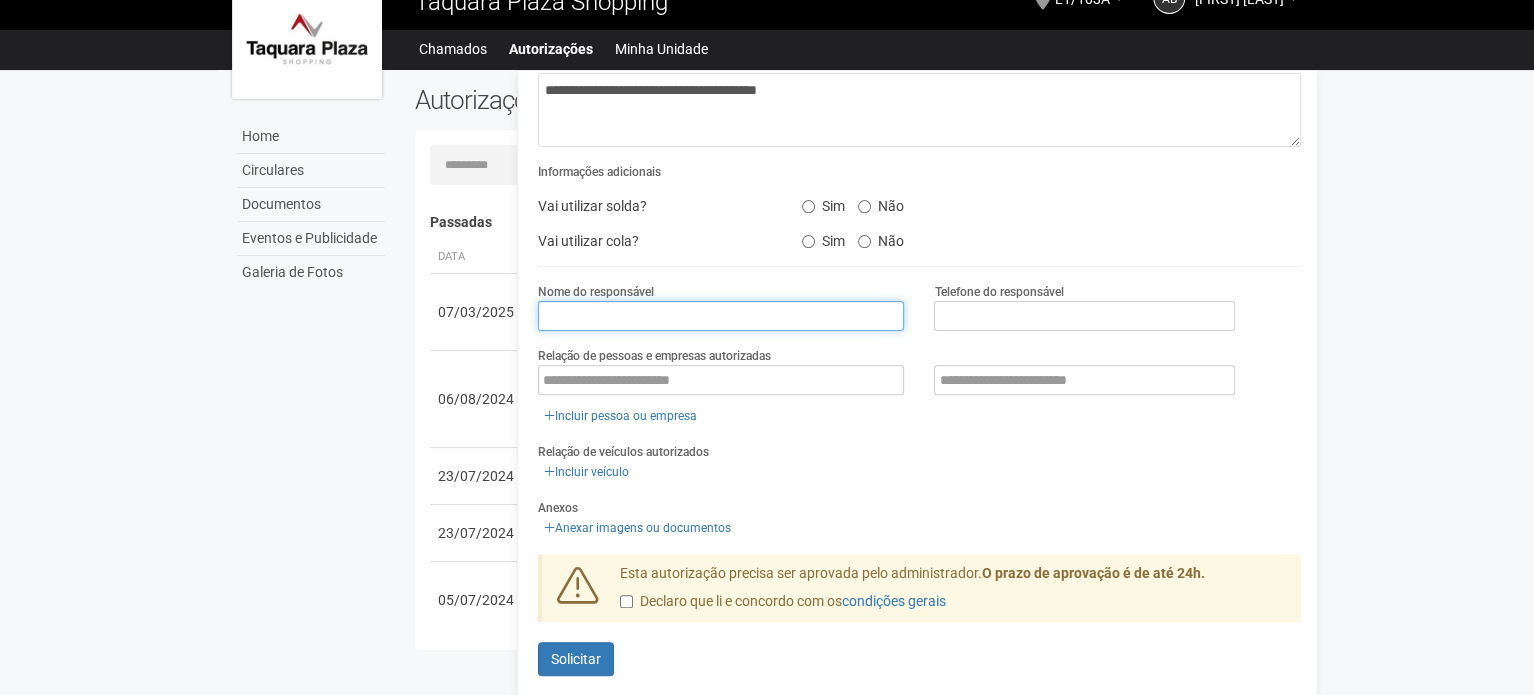 click at bounding box center [721, 316] 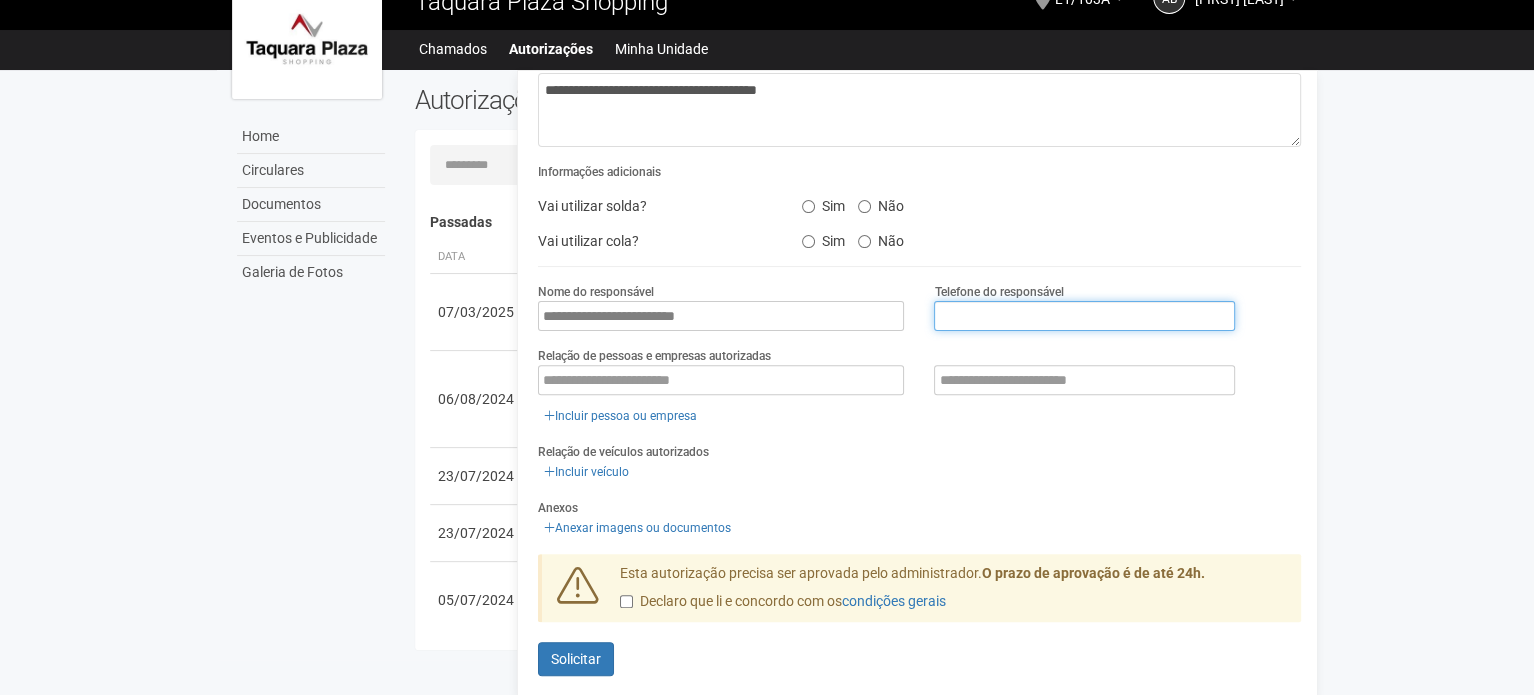 click at bounding box center [1084, 316] 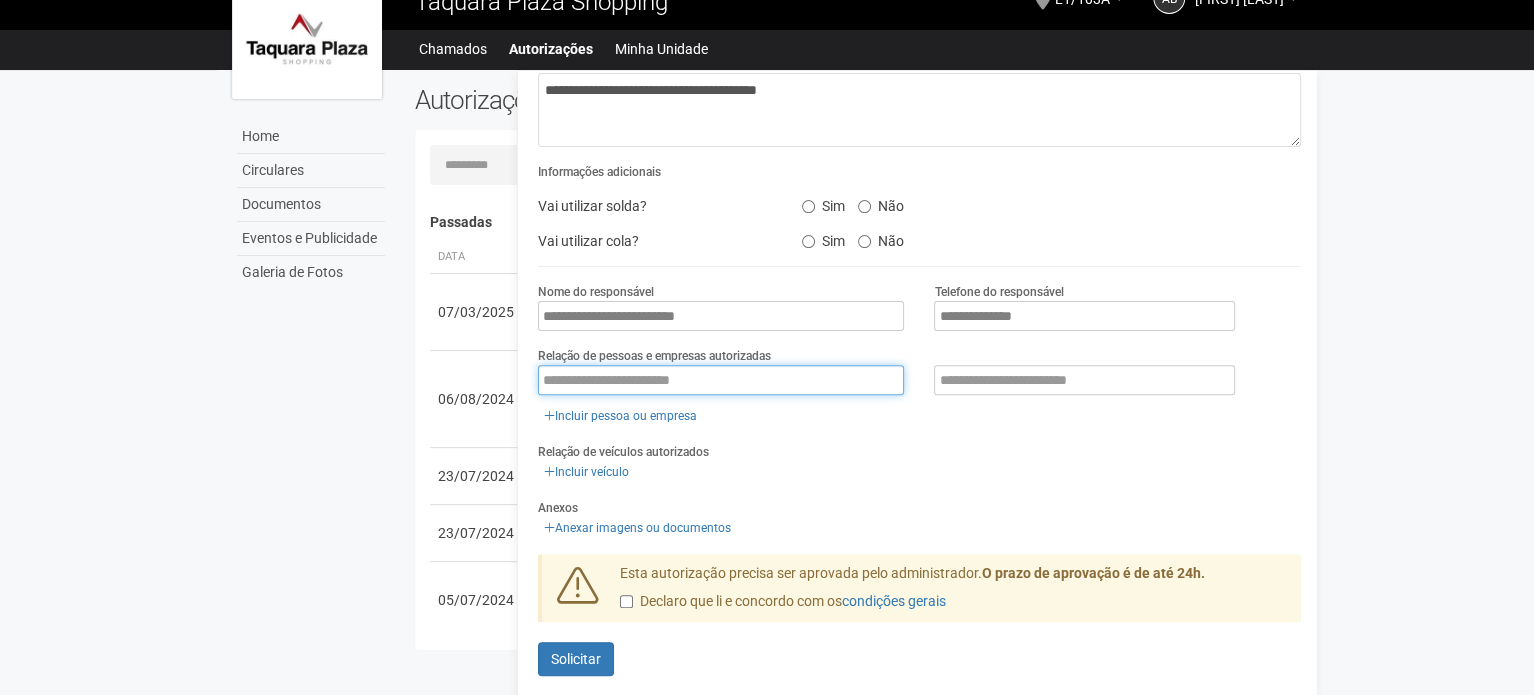 click at bounding box center [721, 380] 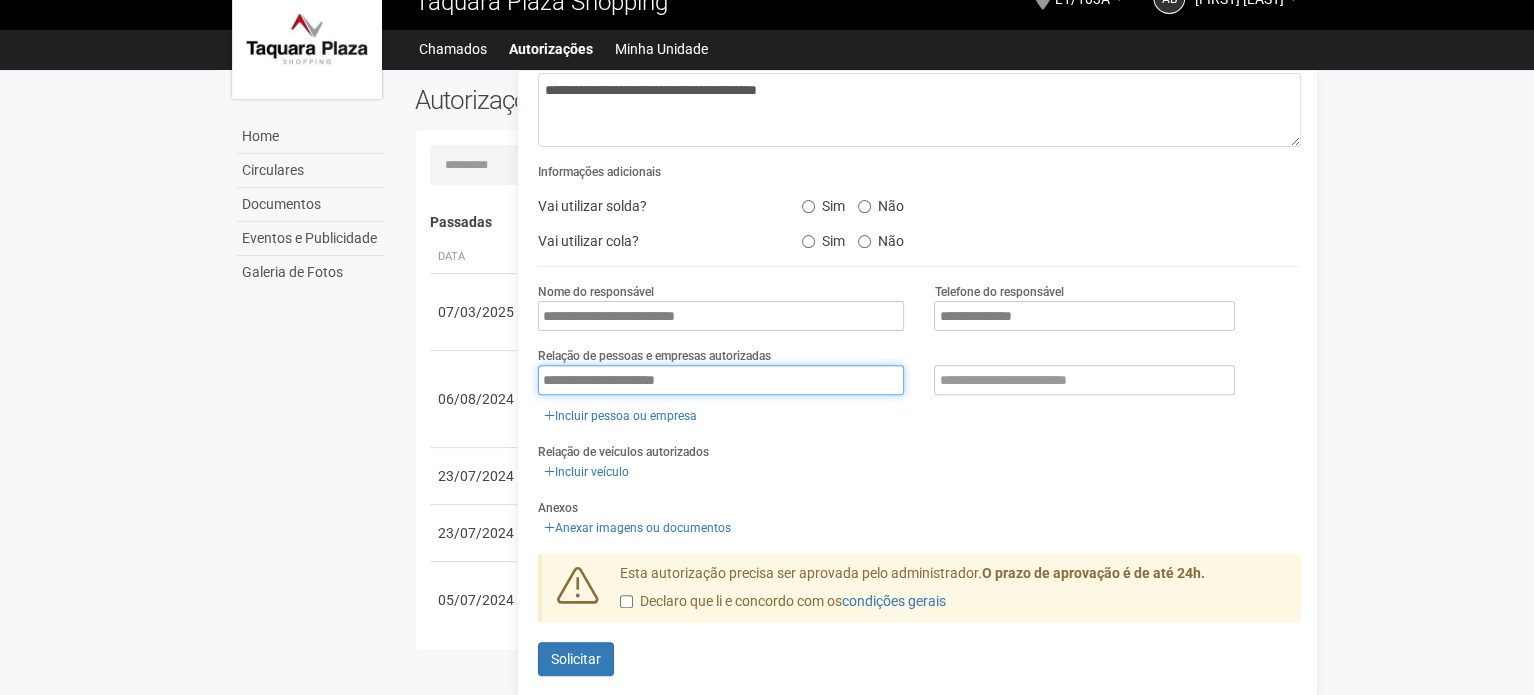 type on "**********" 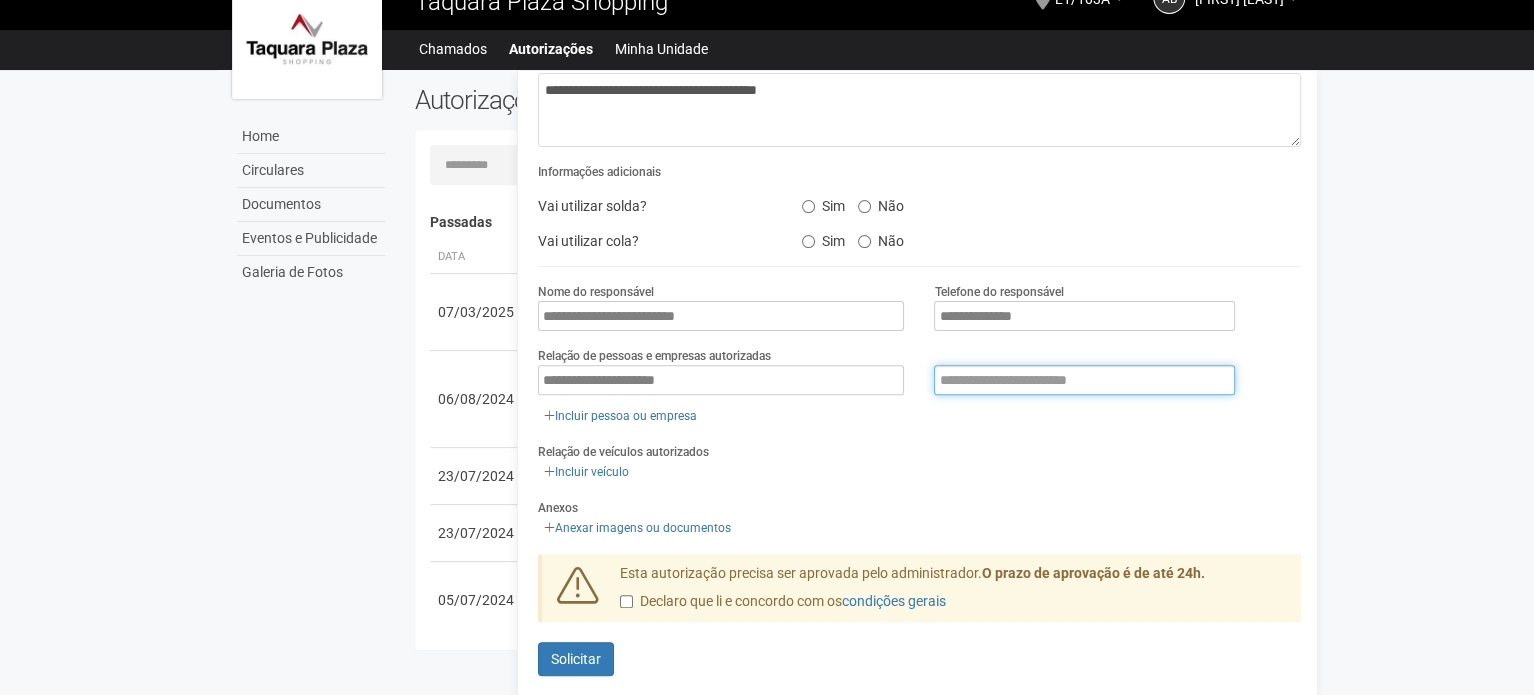 click at bounding box center (1084, 380) 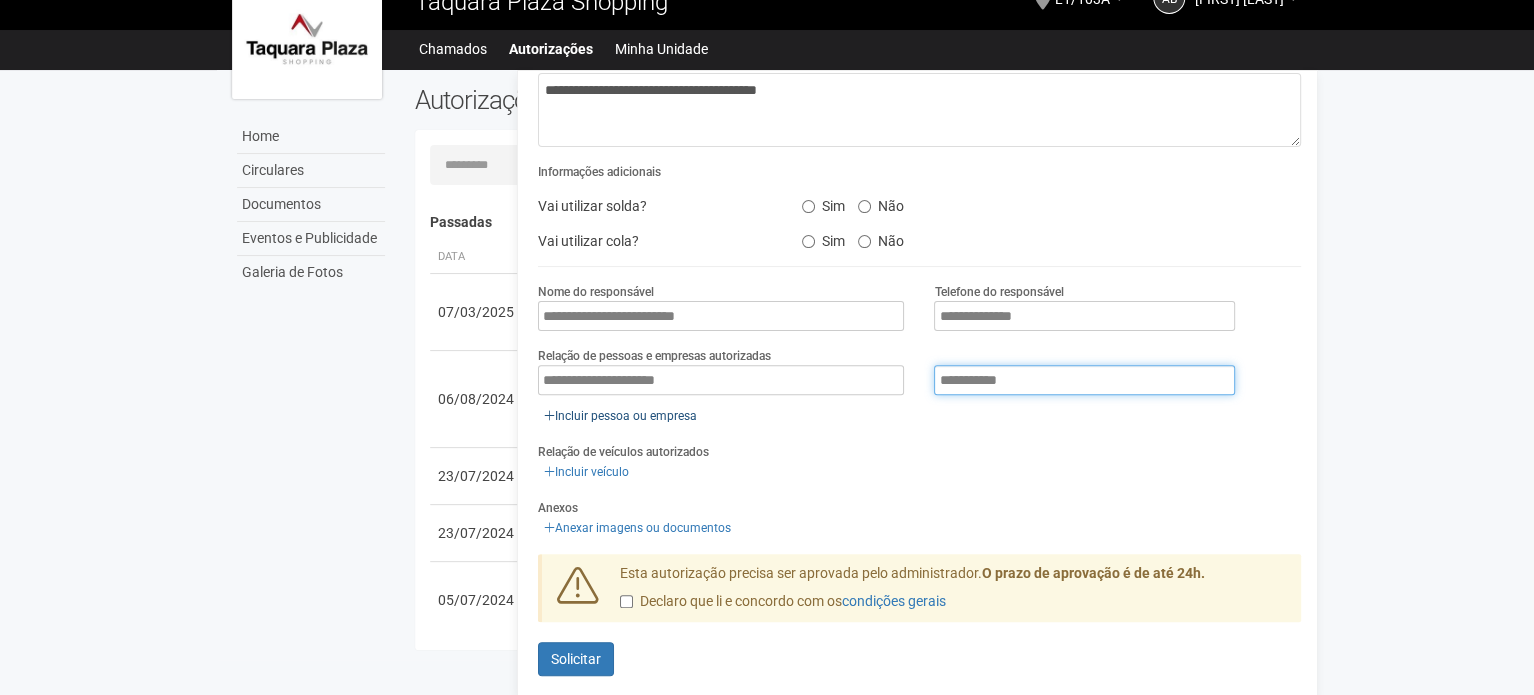 type on "**********" 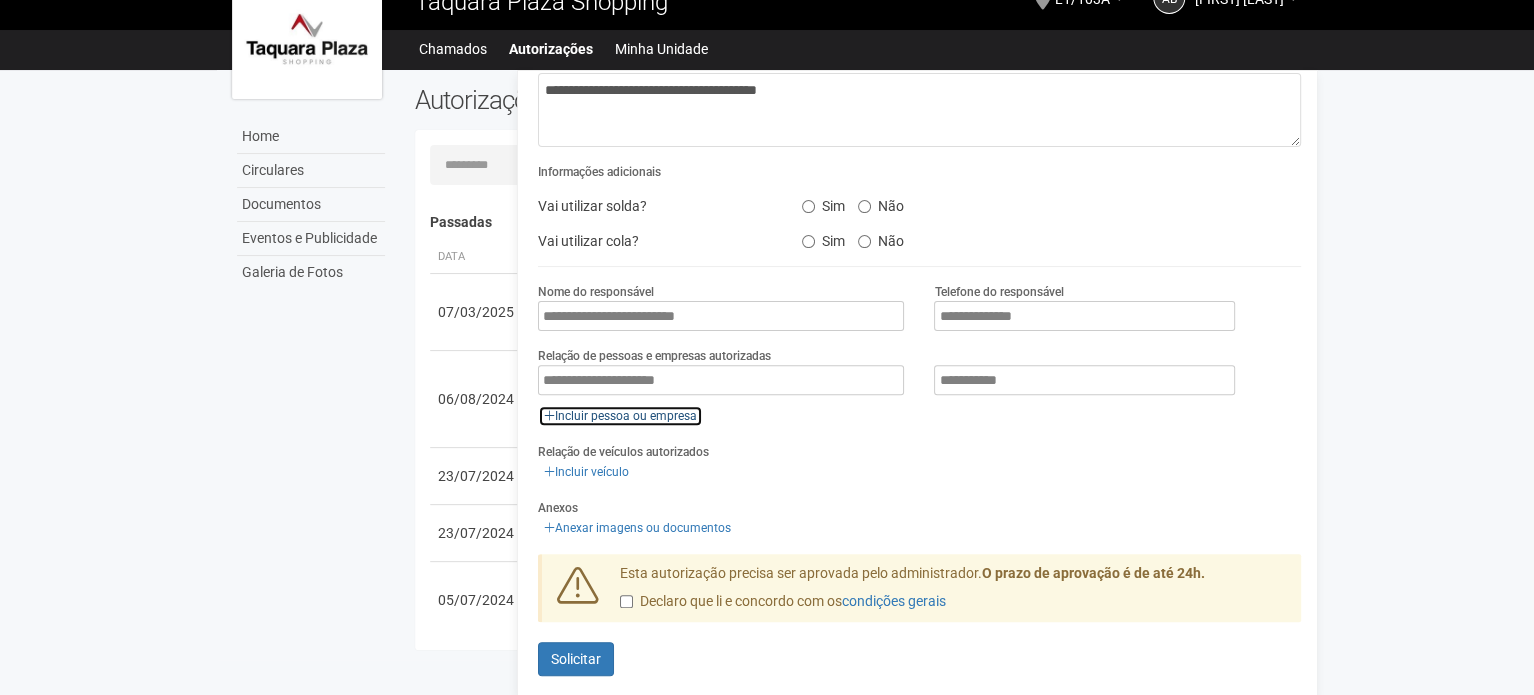 click on "Incluir pessoa ou empresa" at bounding box center (620, 416) 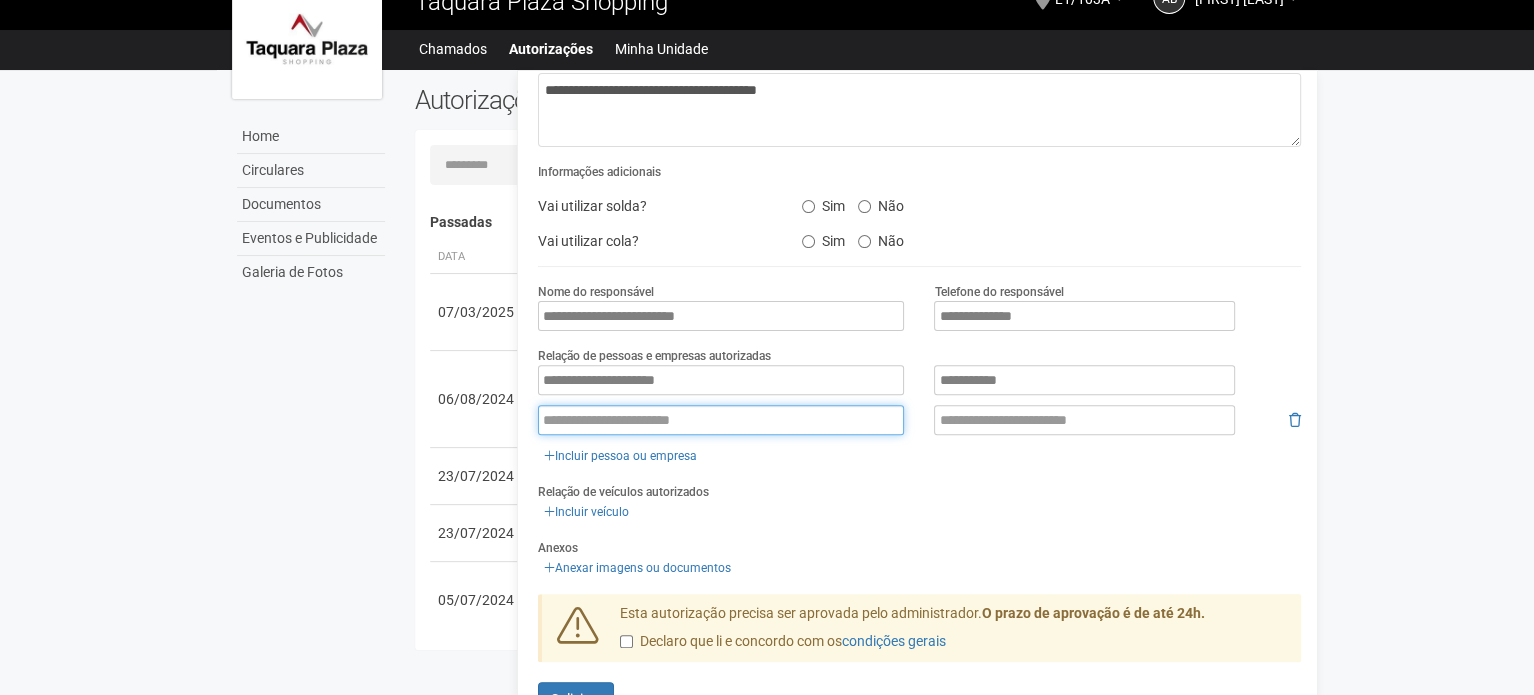 click at bounding box center (721, 420) 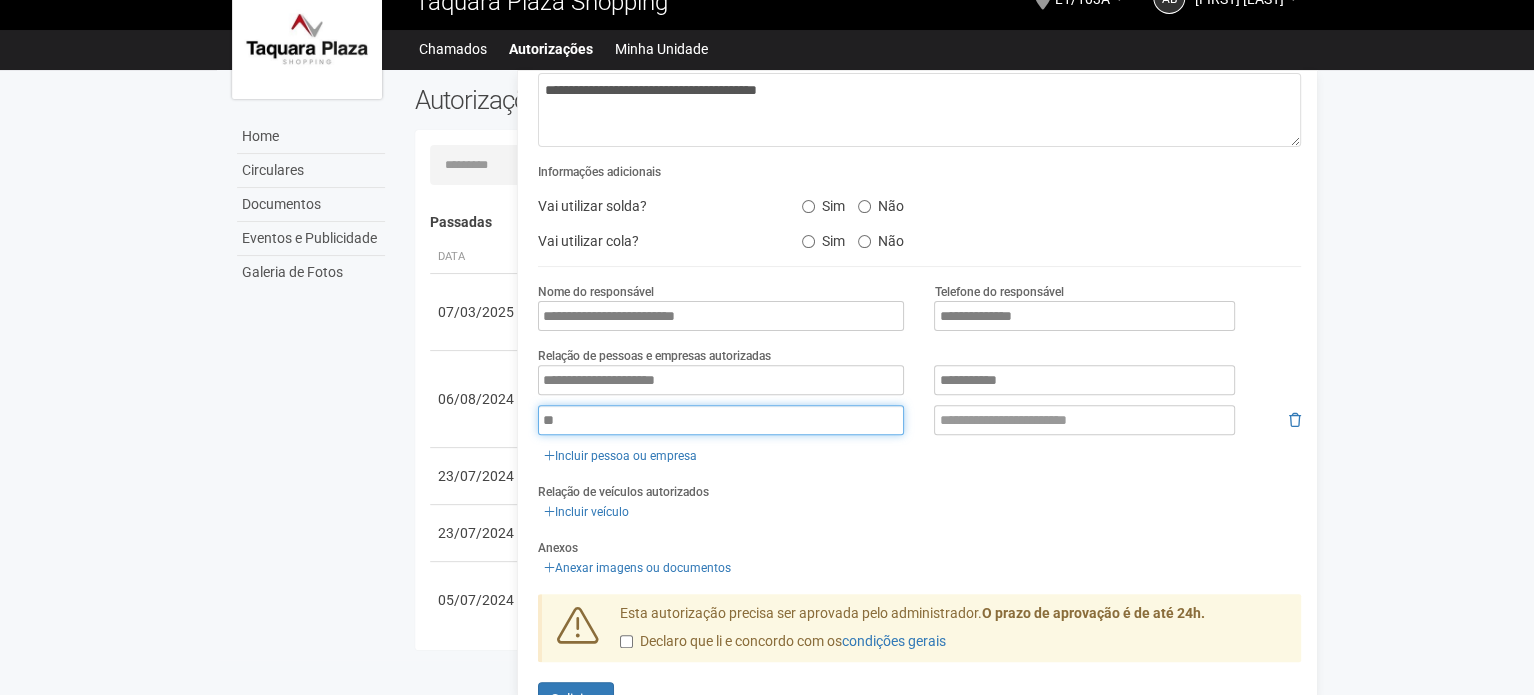 type on "*" 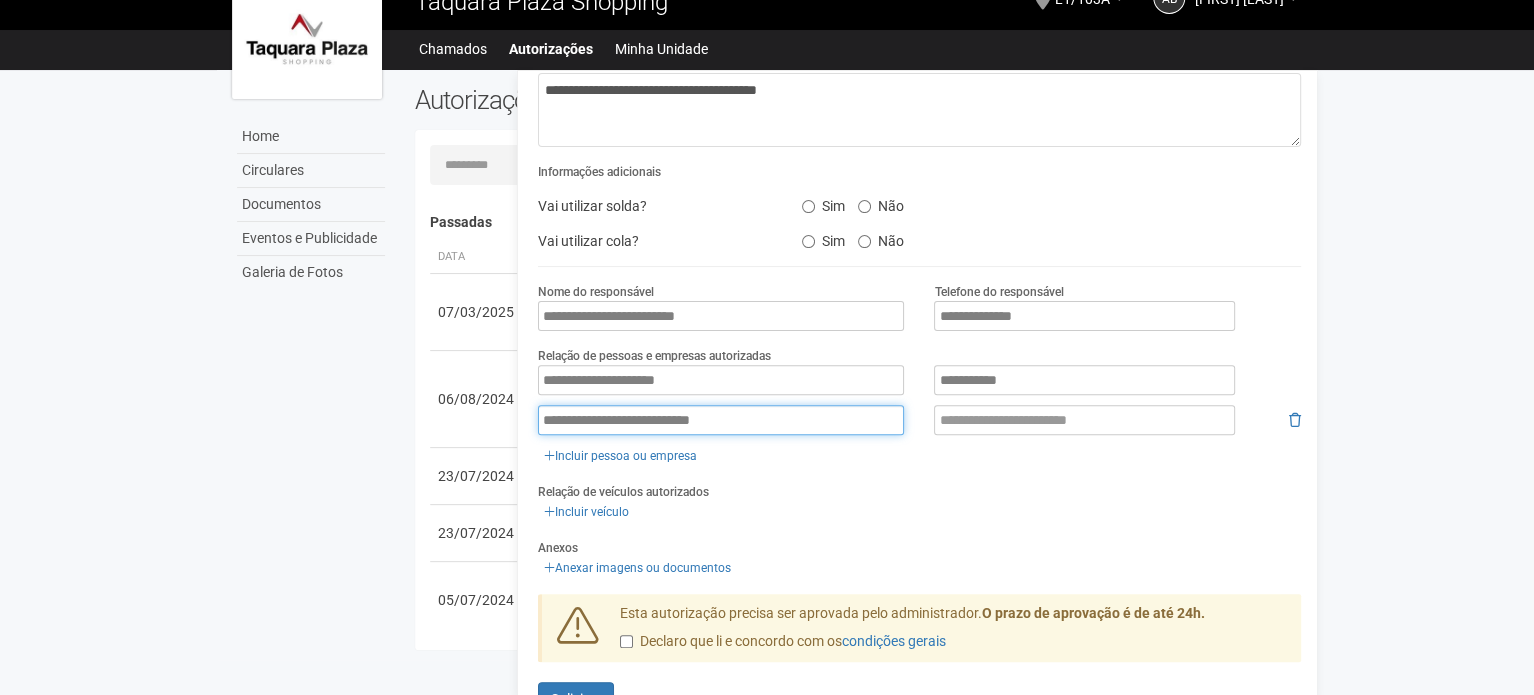 type on "**********" 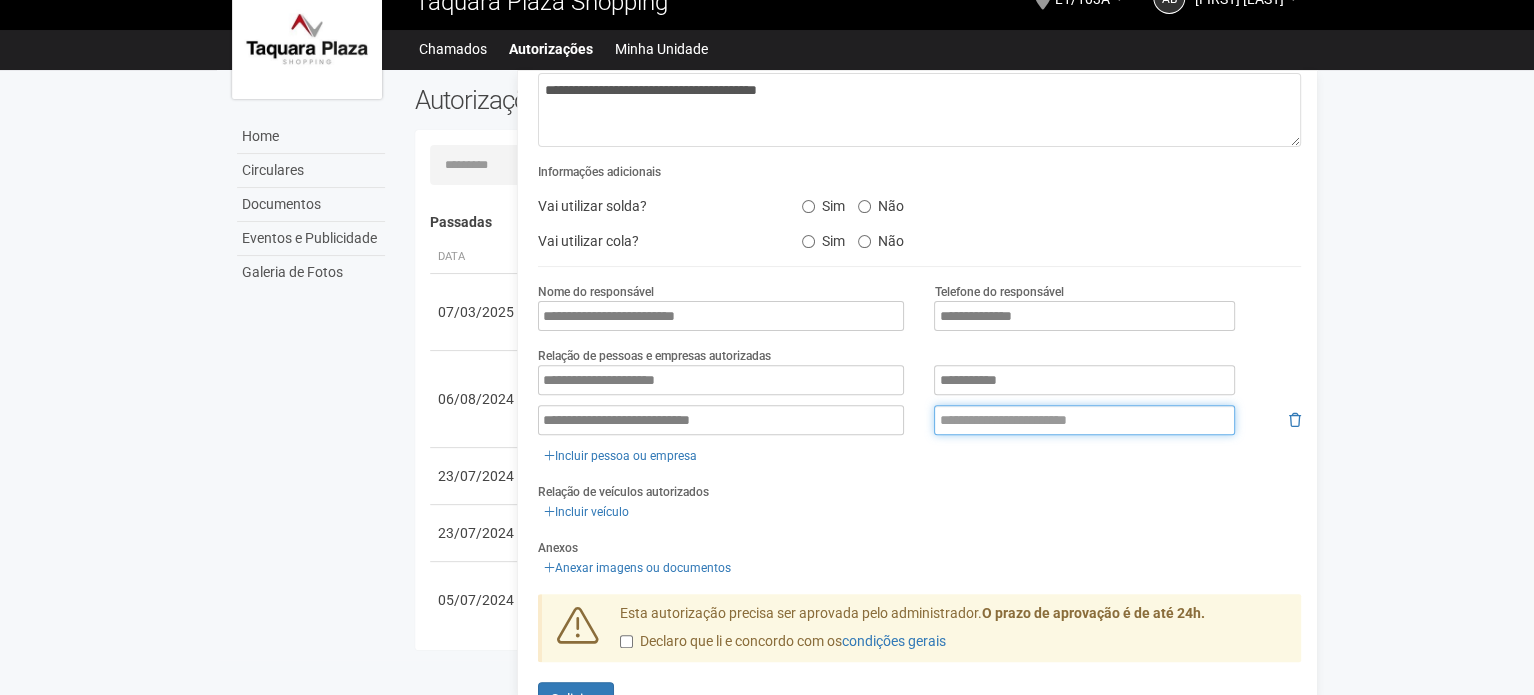 click at bounding box center (1084, 420) 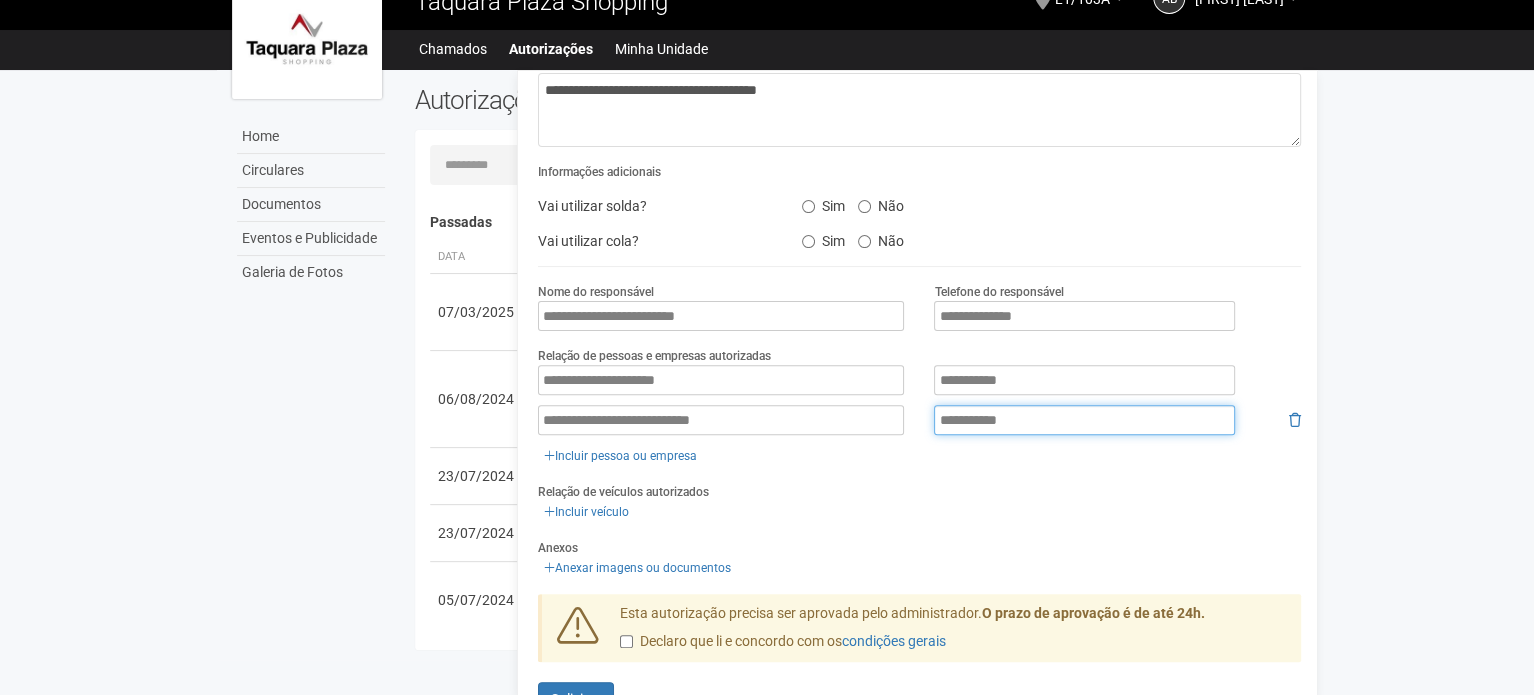 type on "**********" 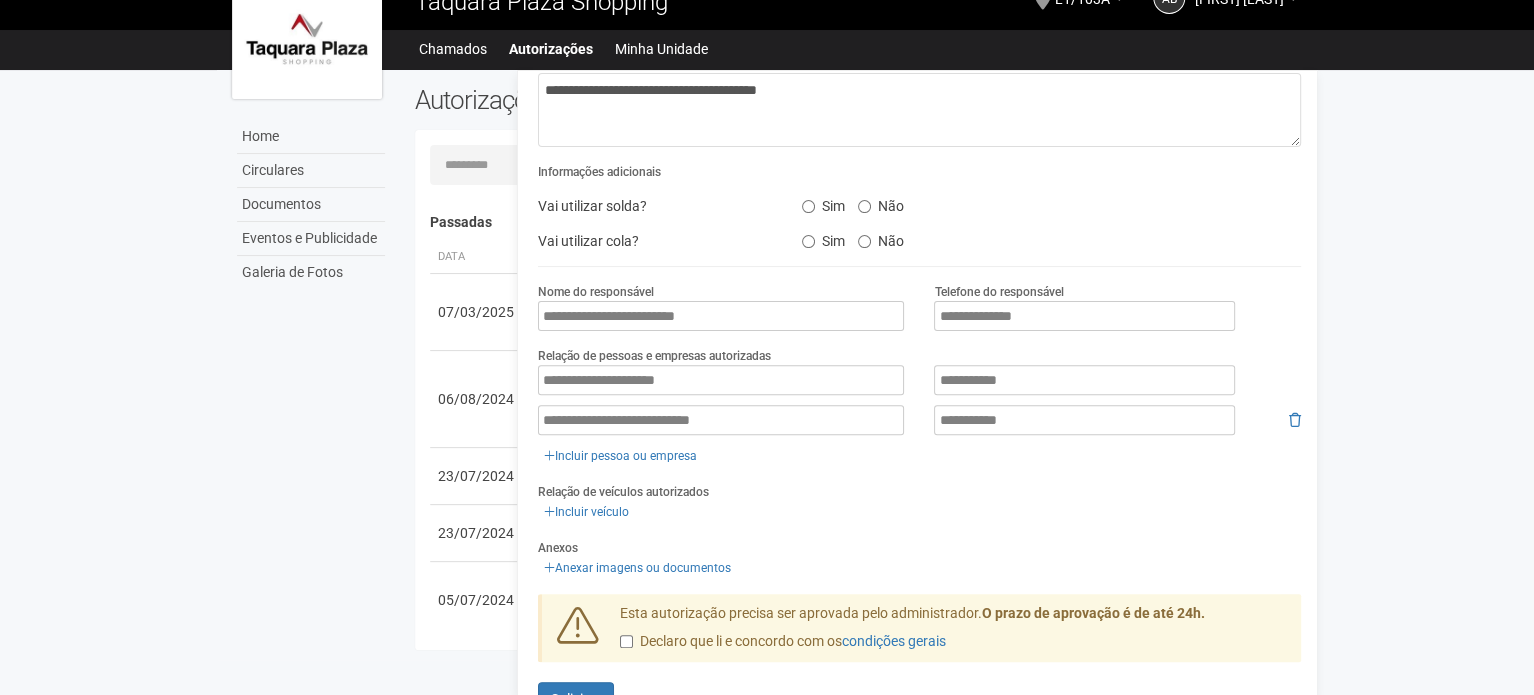click on "Incluir veículo" at bounding box center [919, 512] 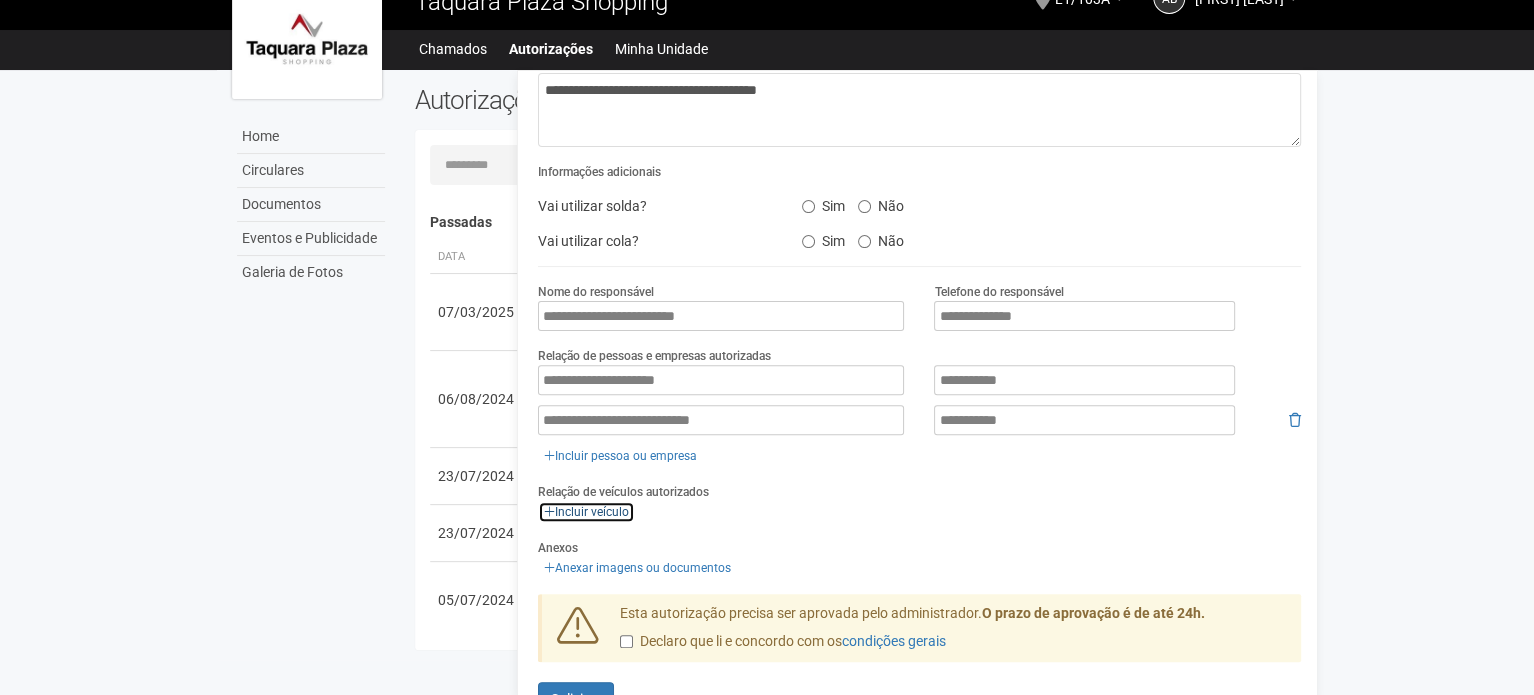 click on "Incluir veículo" at bounding box center (586, 512) 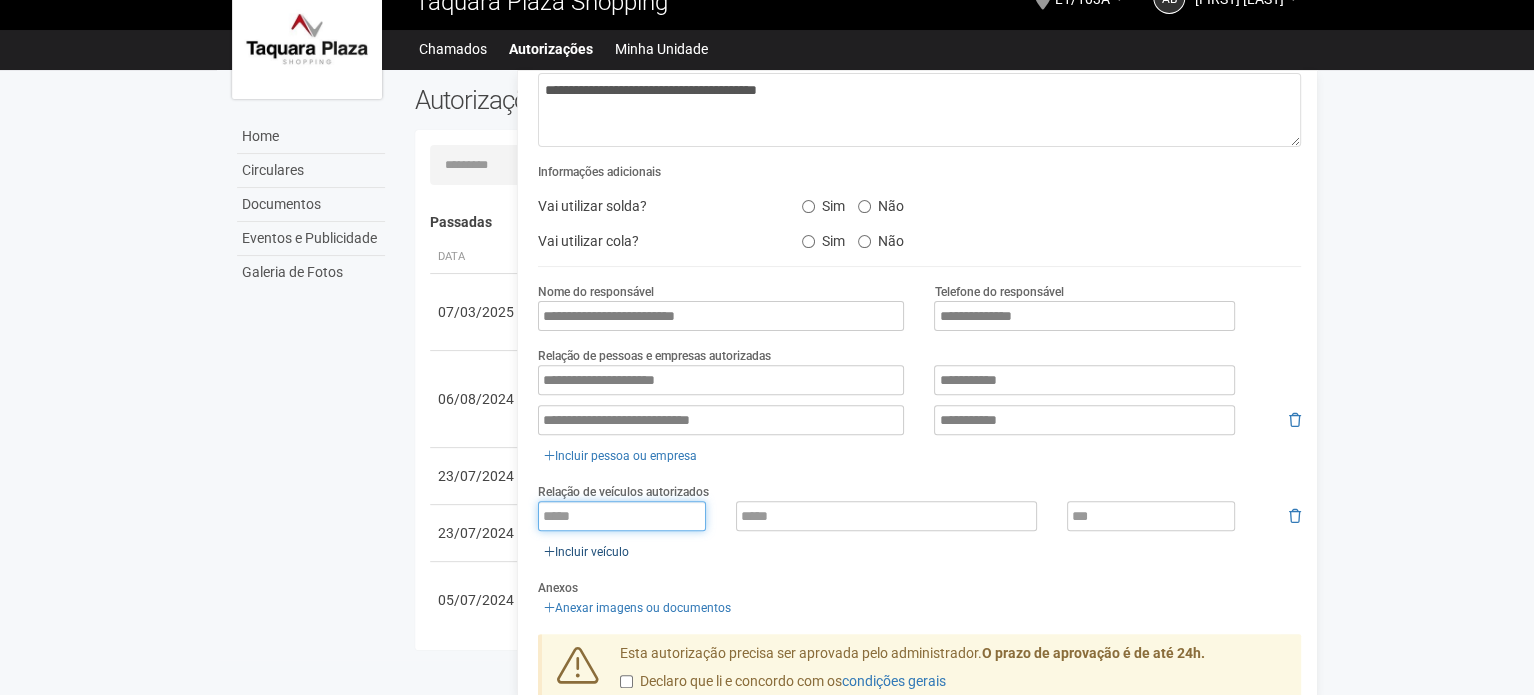 click at bounding box center [622, 516] 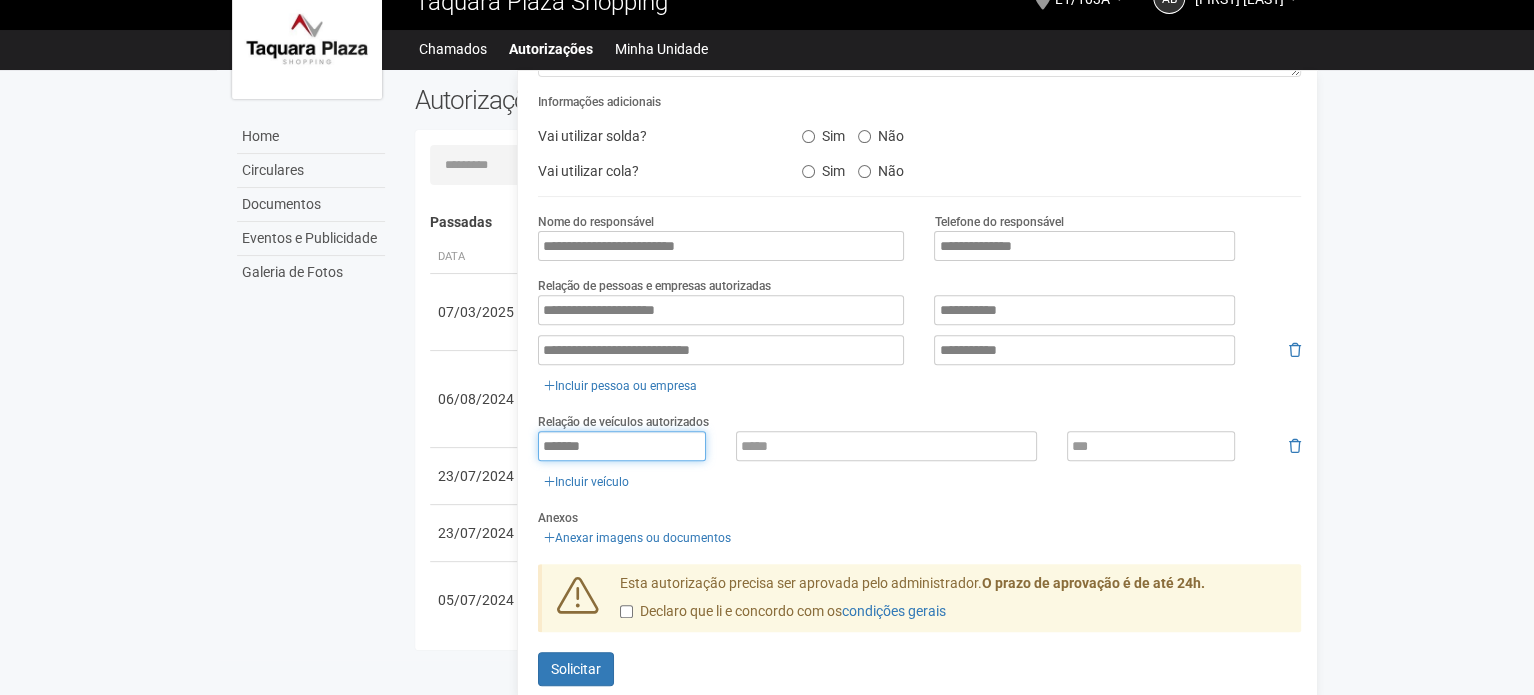 scroll, scrollTop: 290, scrollLeft: 0, axis: vertical 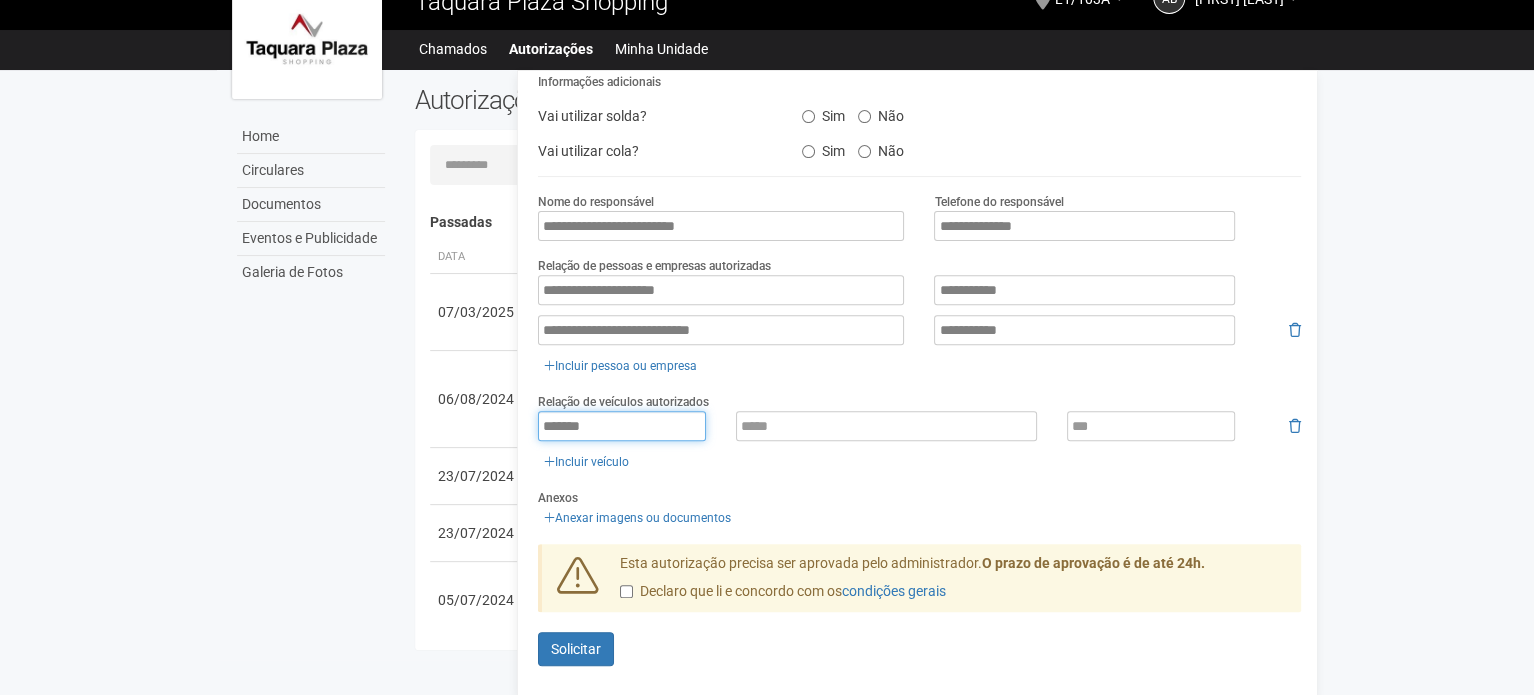 type on "*******" 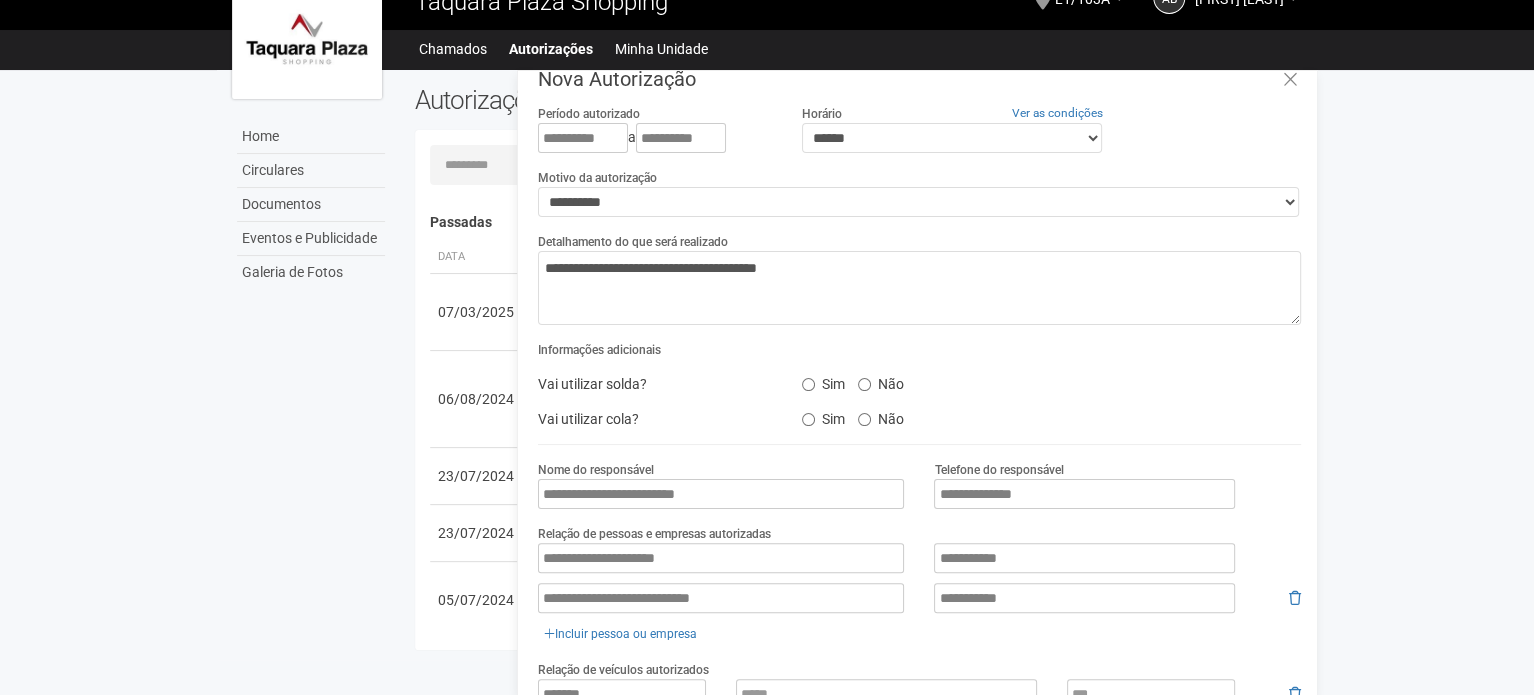 scroll, scrollTop: 0, scrollLeft: 0, axis: both 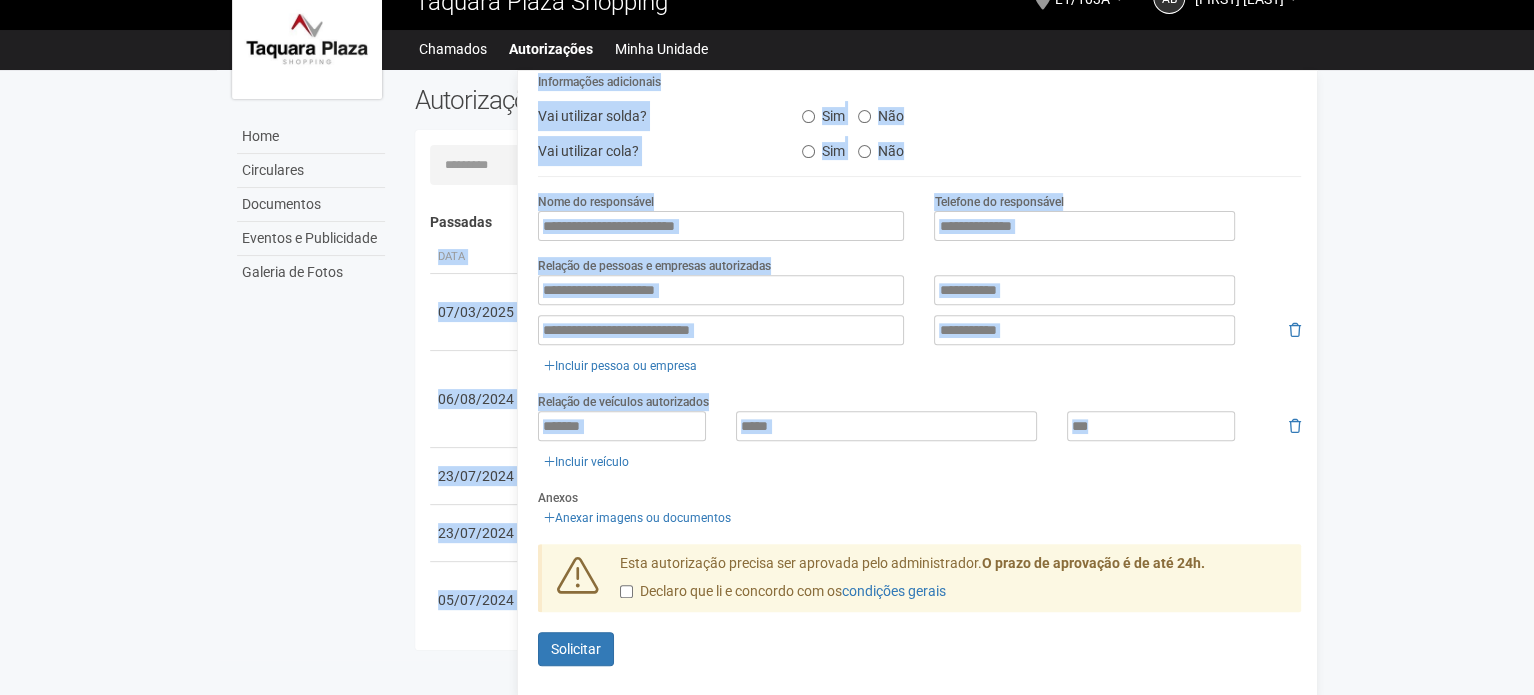 drag, startPoint x: 1312, startPoint y: 427, endPoint x: 1325, endPoint y: 221, distance: 206.40979 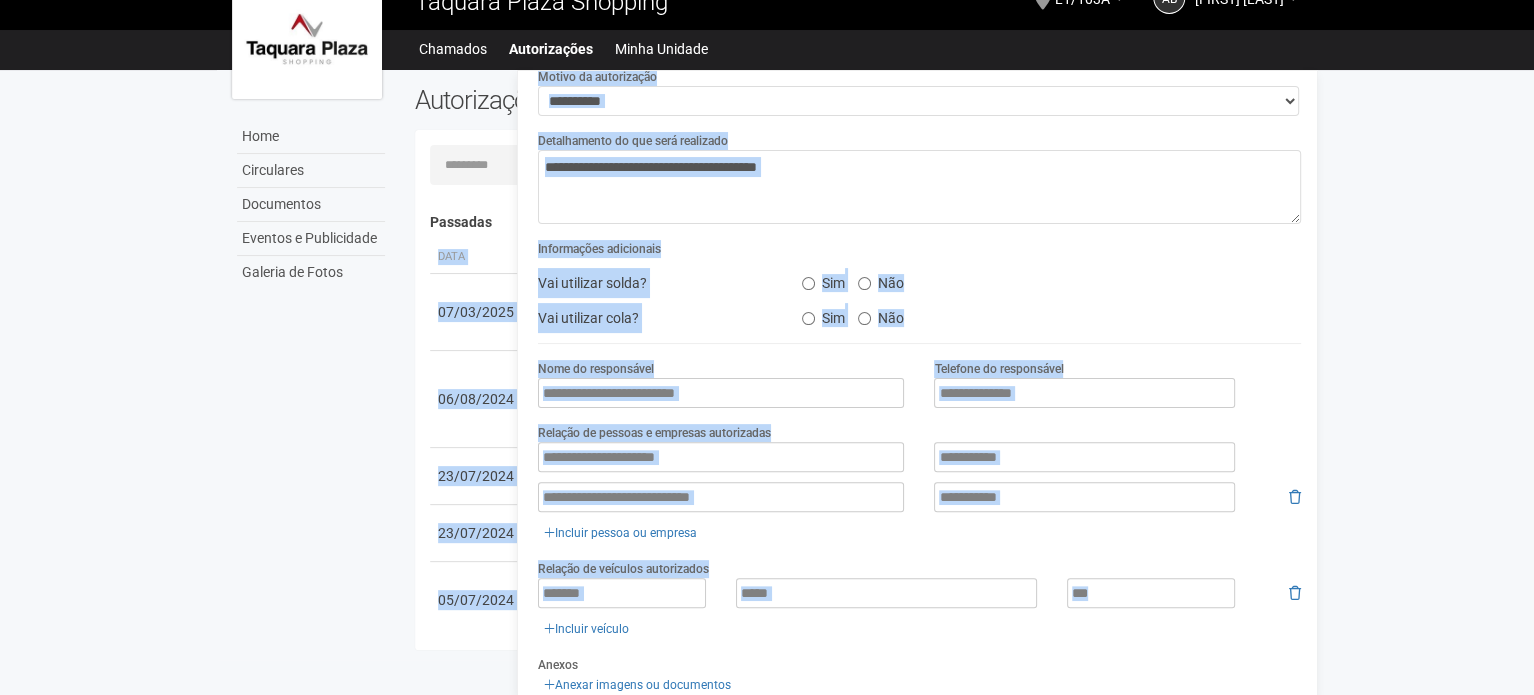 scroll, scrollTop: 6, scrollLeft: 0, axis: vertical 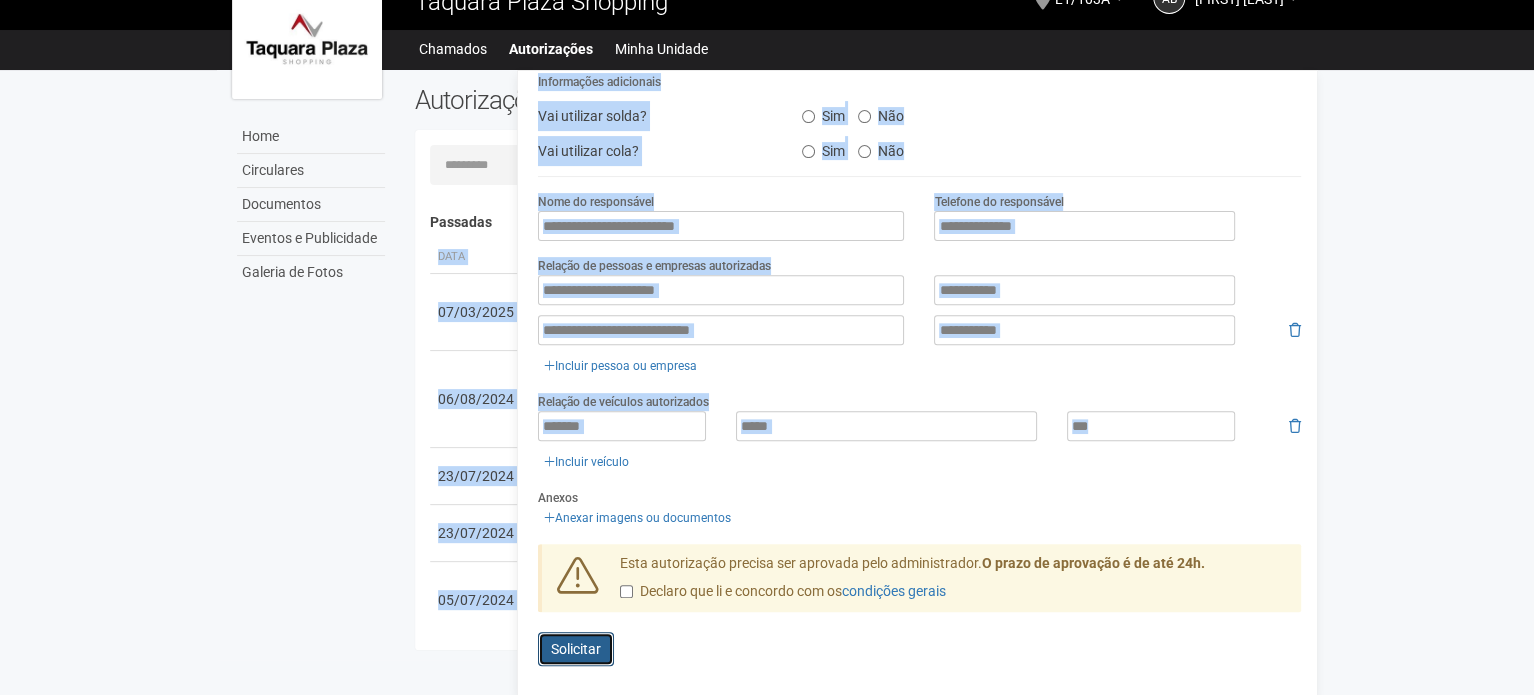click on "Solicitar" at bounding box center (576, 649) 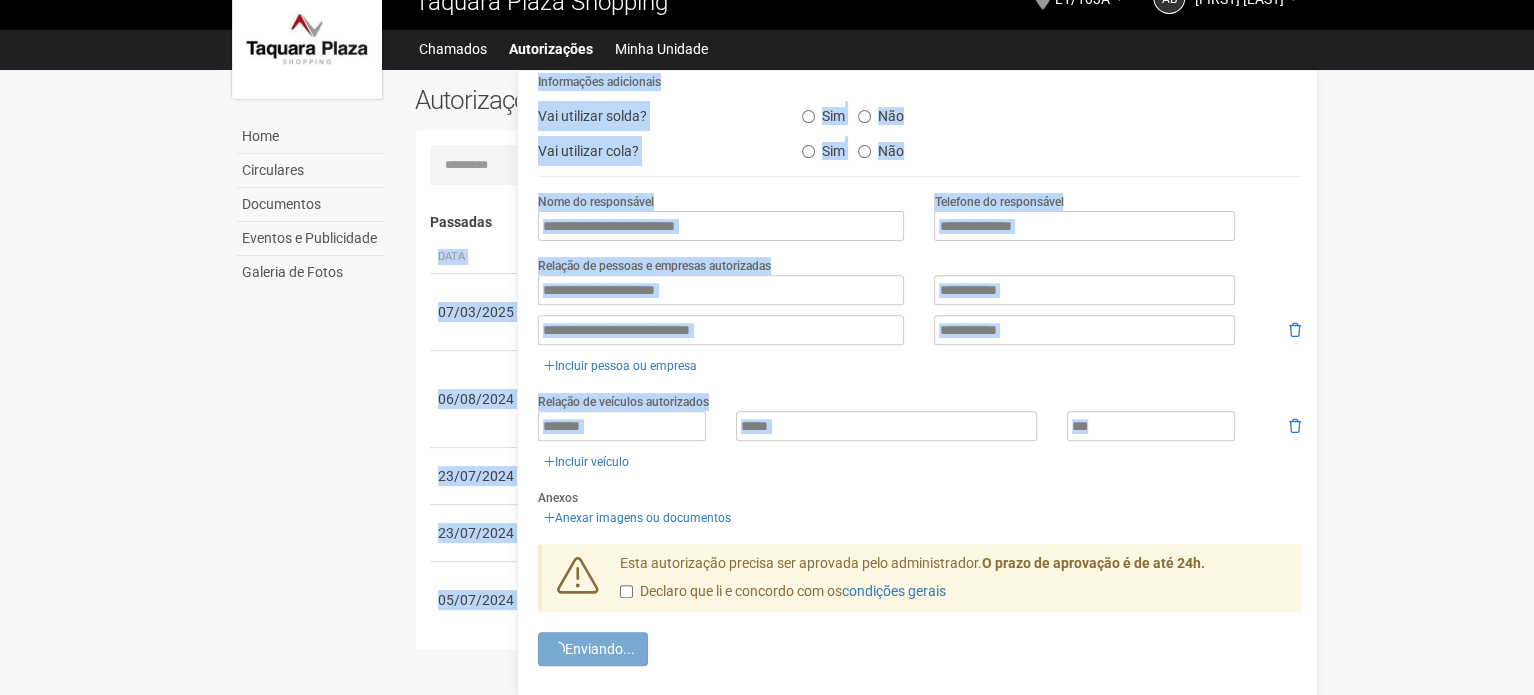 scroll, scrollTop: 0, scrollLeft: 0, axis: both 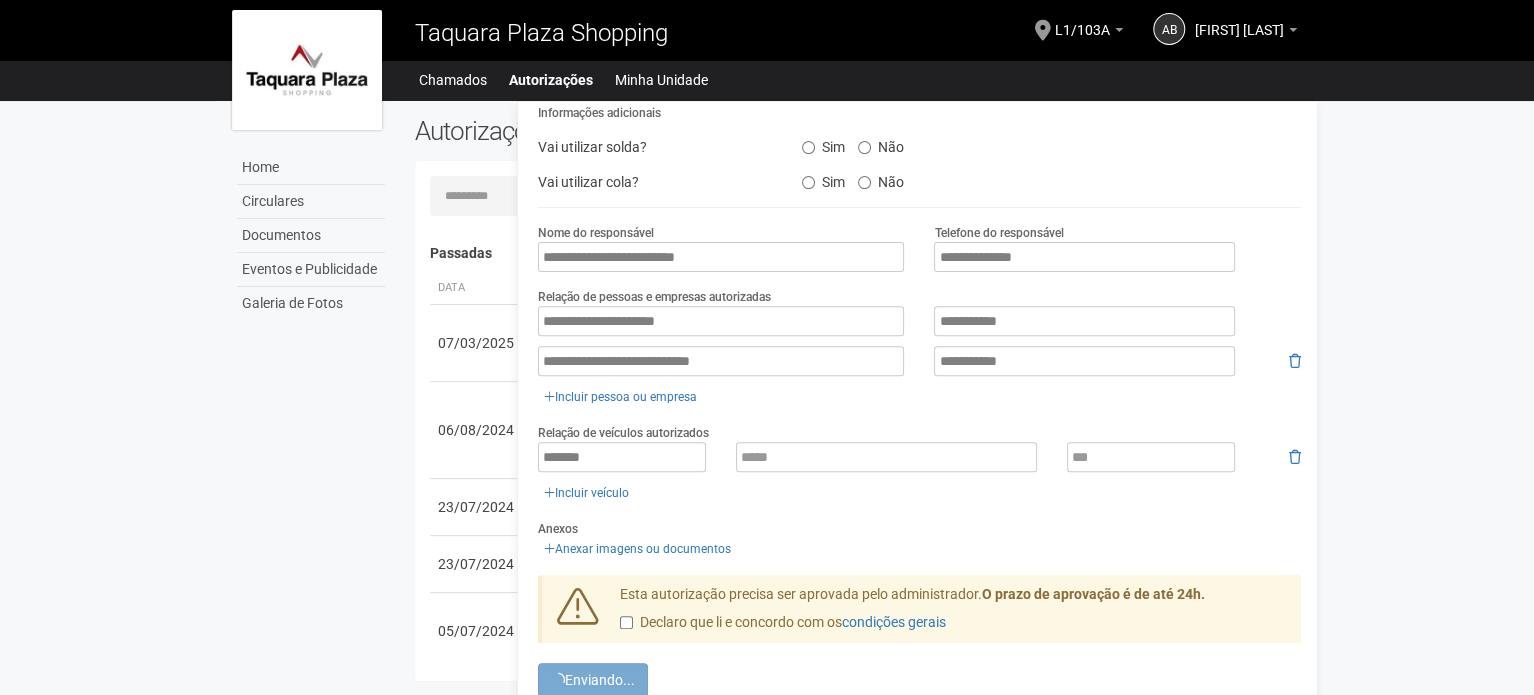 click on "Aguarde...
Taquara Plaza Shopping
AB
[FIRST] [LAST]
[FIRST] [LAST]
[EMAIL]
Meu perfil
Alterar senha
Sair
L1/103A
Você está na unidade
L1/103A
Ir para a unidade
Home
Home
Circulares
Documentos
Eventos e Publicidade
Galeria de Fotos
Chamados
Autorizações
Minha Unidade
Meu Perfil
Minhas unidades" at bounding box center [767, 347] 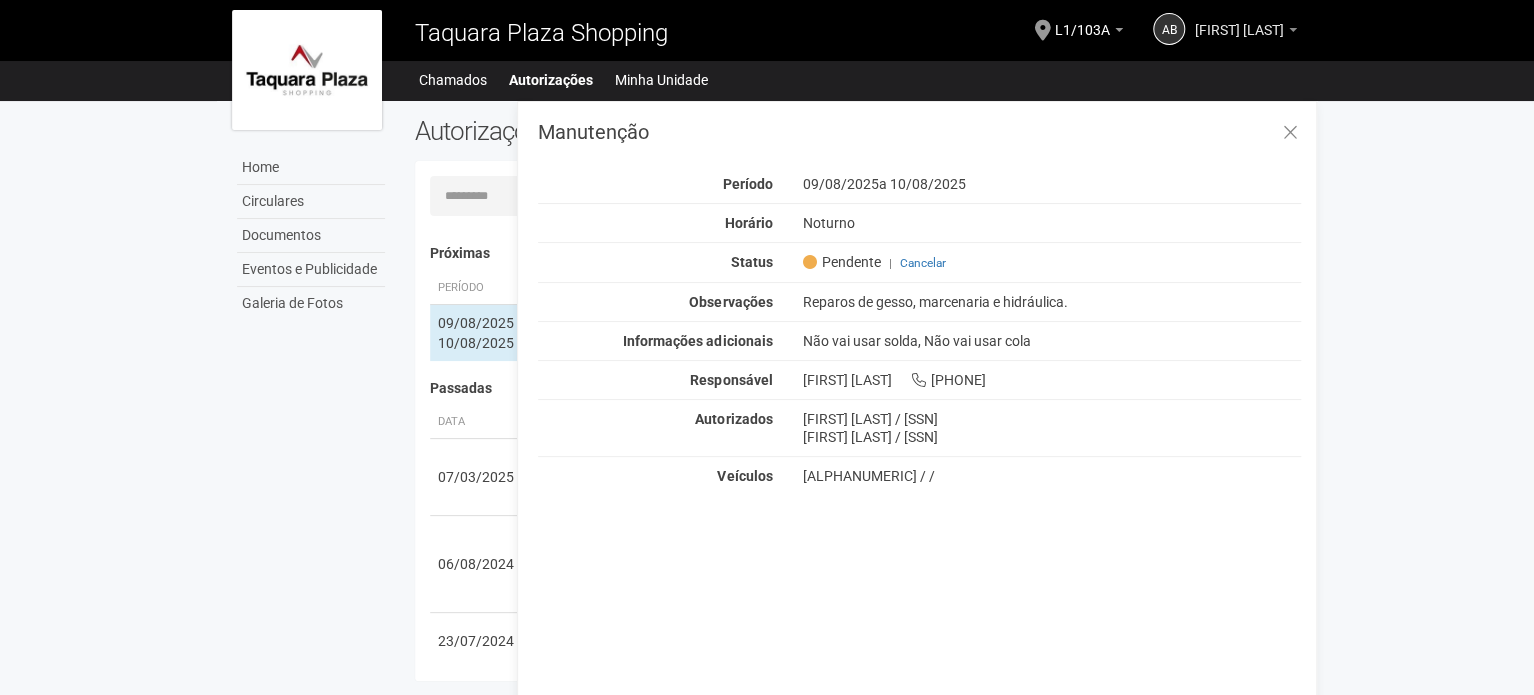 click on "[FIRST] [LAST]" at bounding box center (1239, 20) 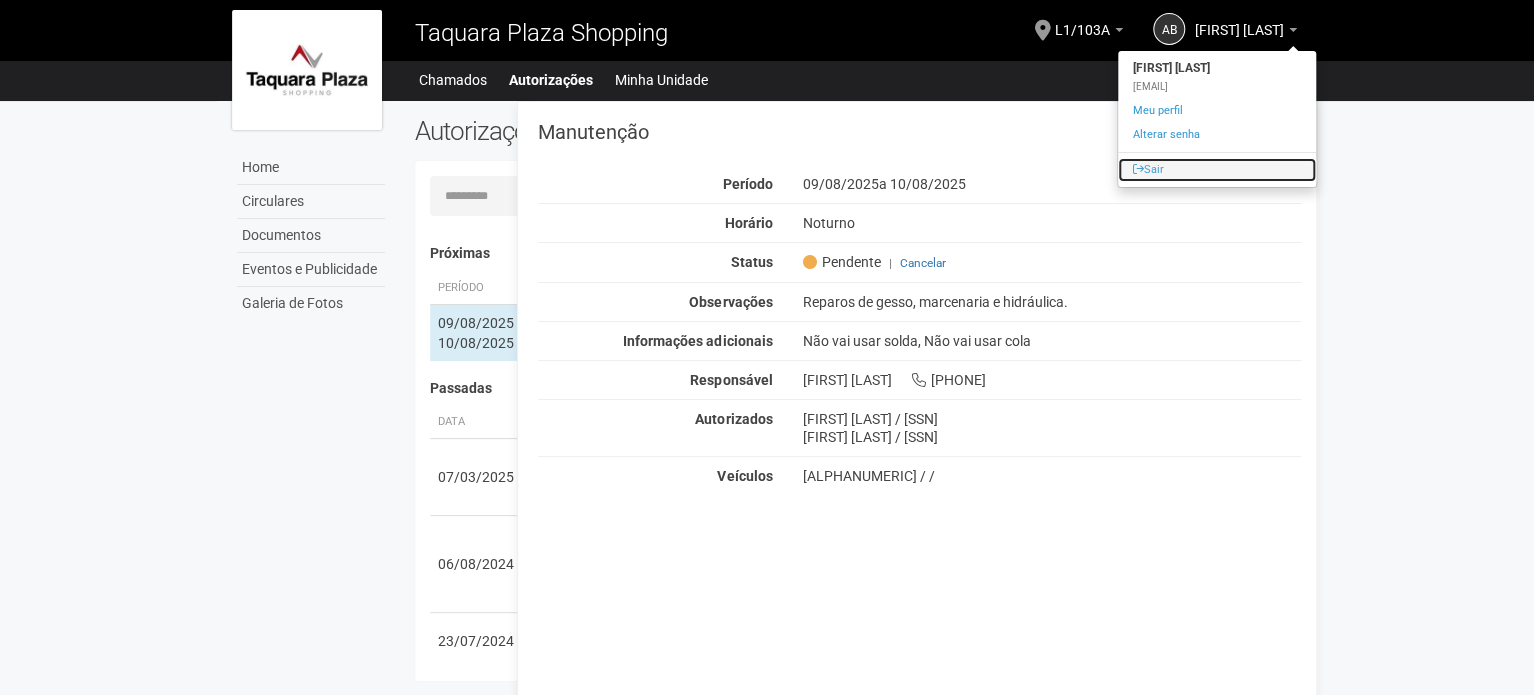 click on "Sair" at bounding box center (1217, 170) 